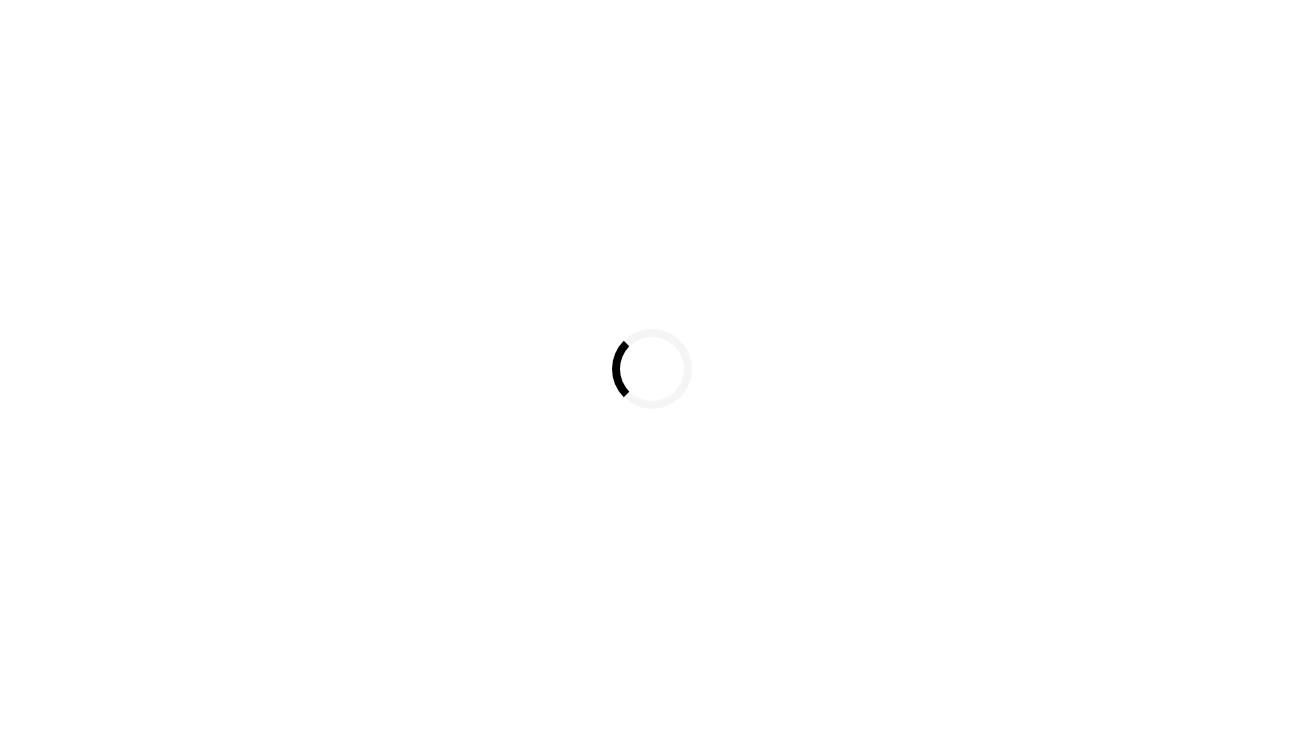 scroll, scrollTop: 0, scrollLeft: 0, axis: both 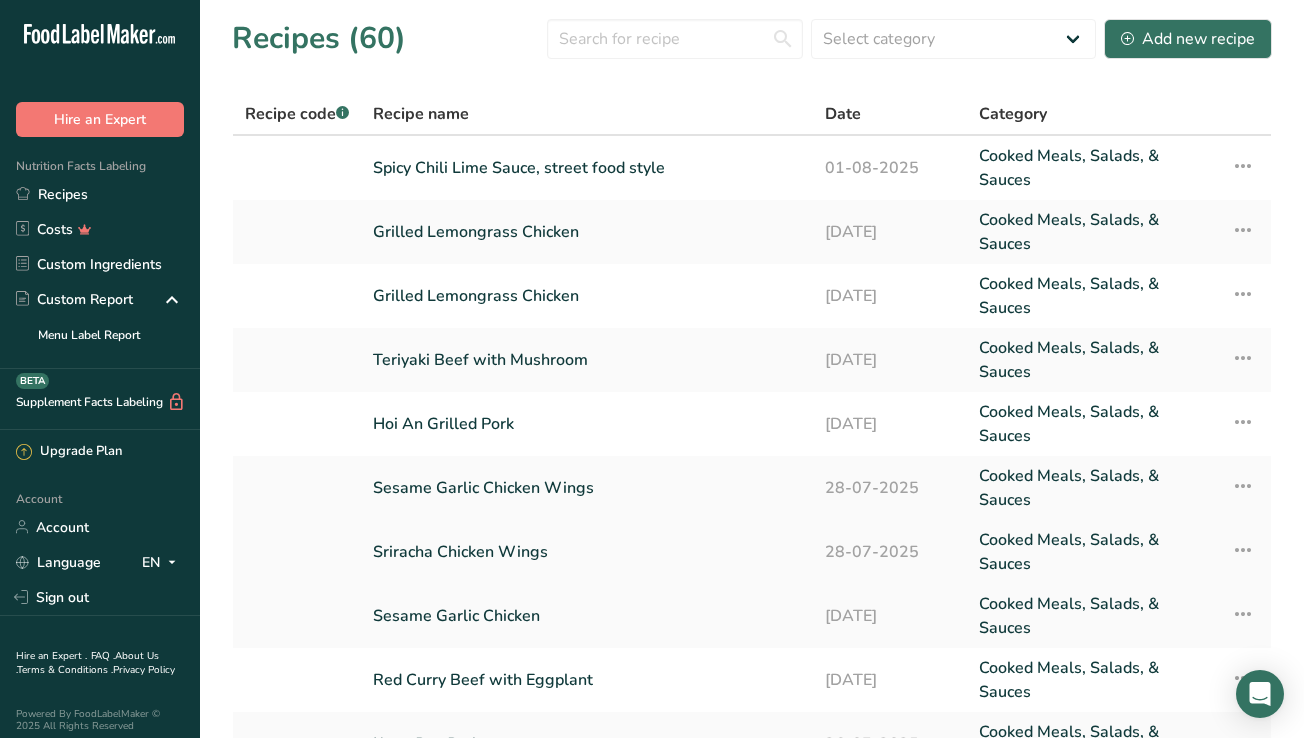 click on "Sriracha Chicken Wings" at bounding box center [587, 552] 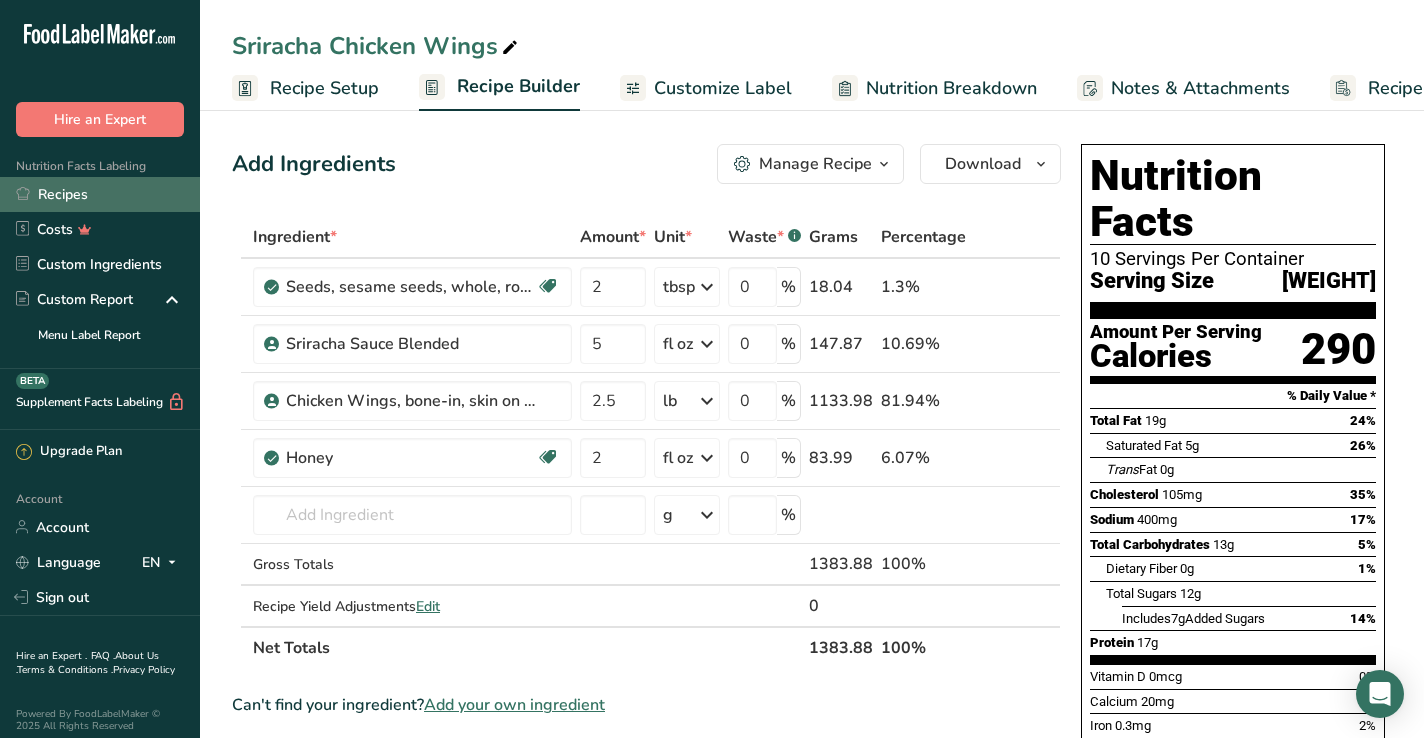 click on "Recipes" at bounding box center (100, 194) 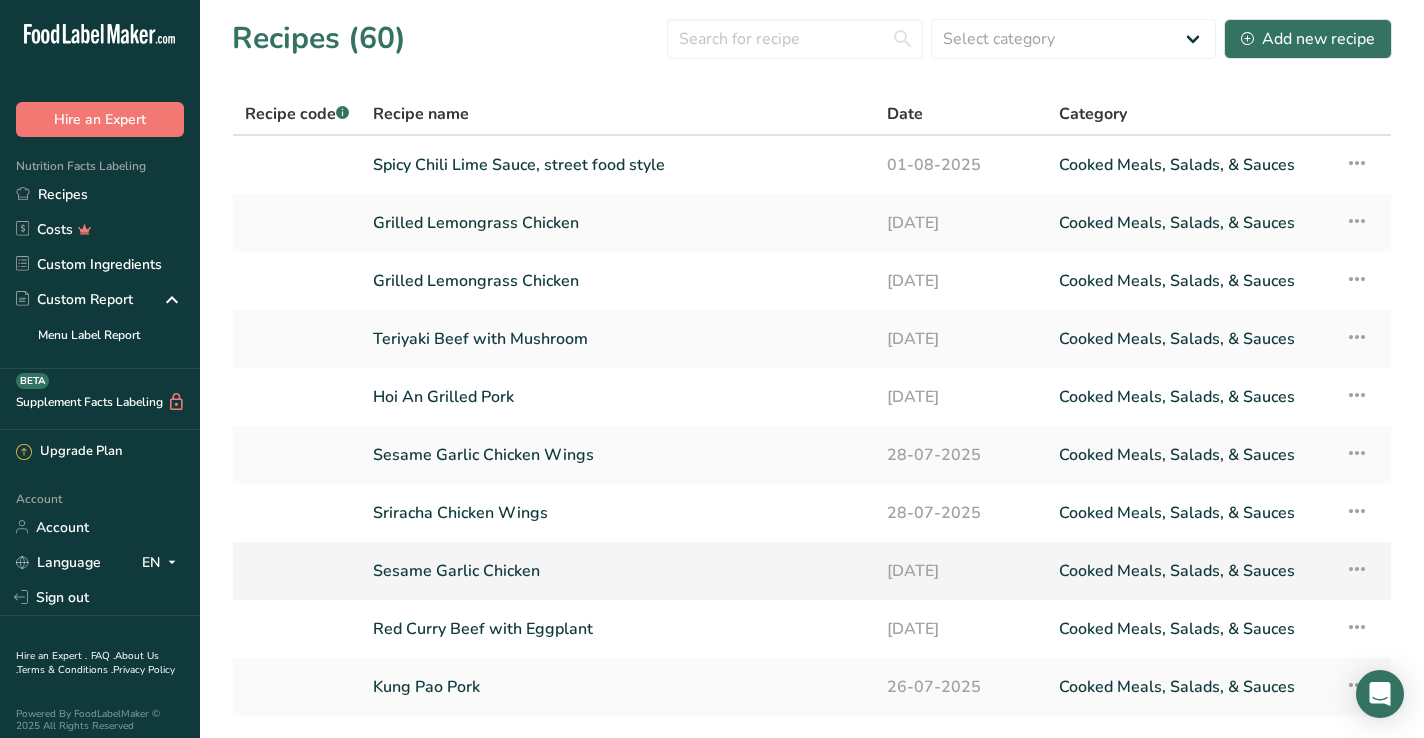 click on "Sesame Garlic Chicken" at bounding box center (618, 571) 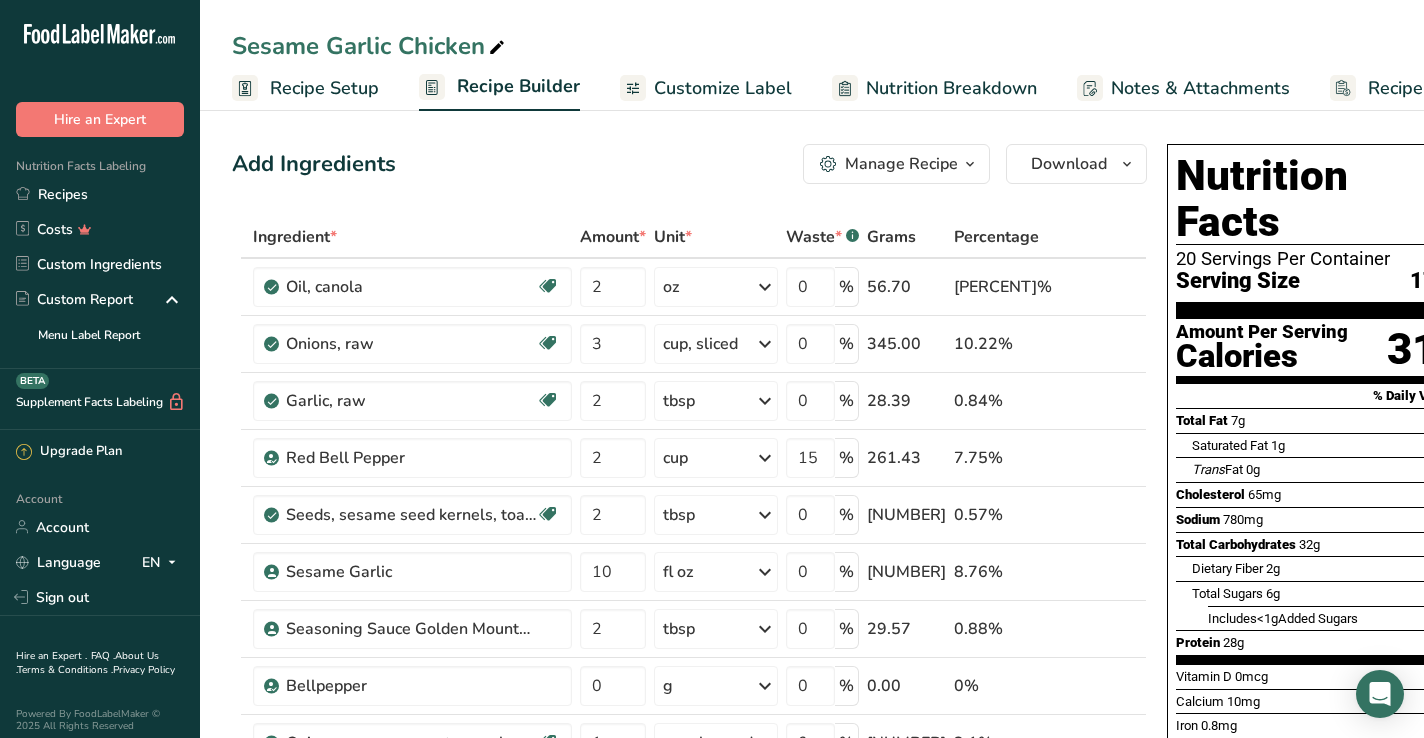 click on "Manage Recipe" at bounding box center (901, 164) 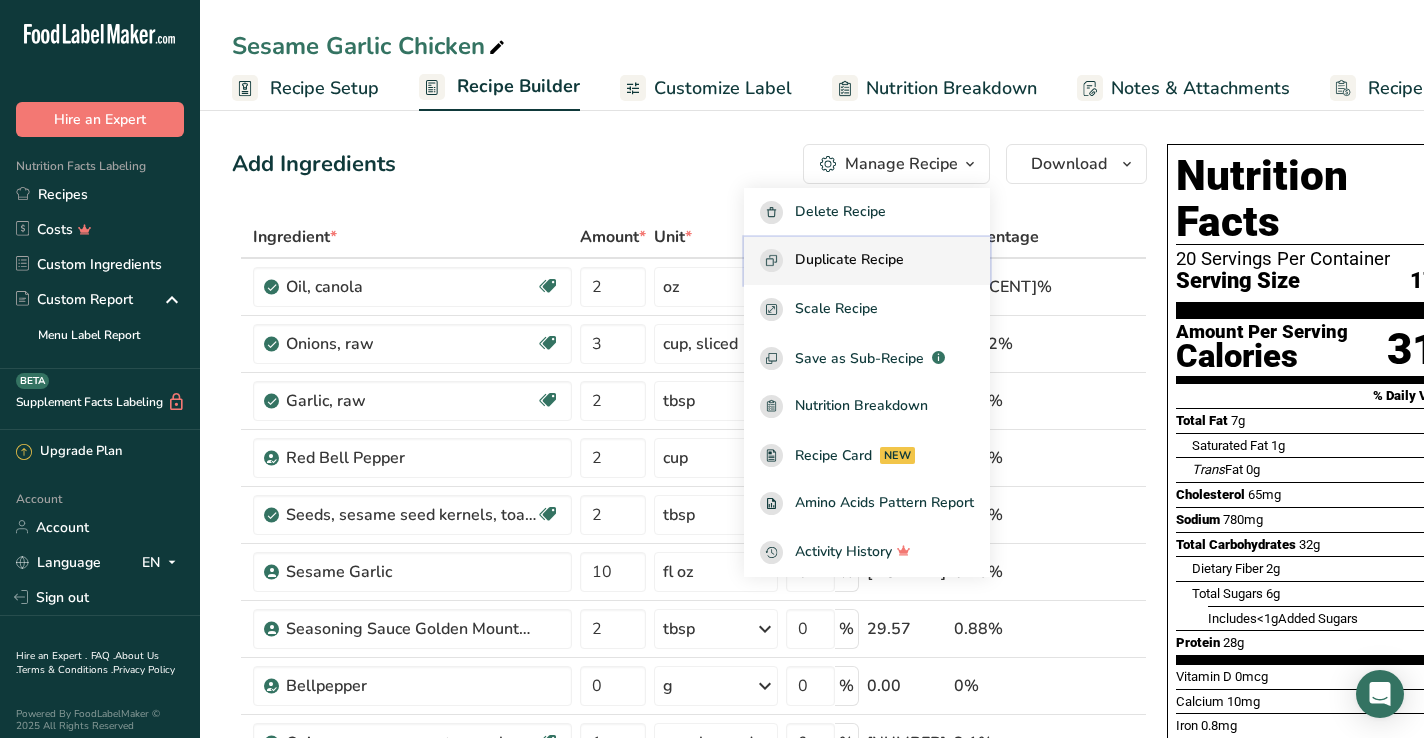 click on "Duplicate Recipe" at bounding box center [849, 260] 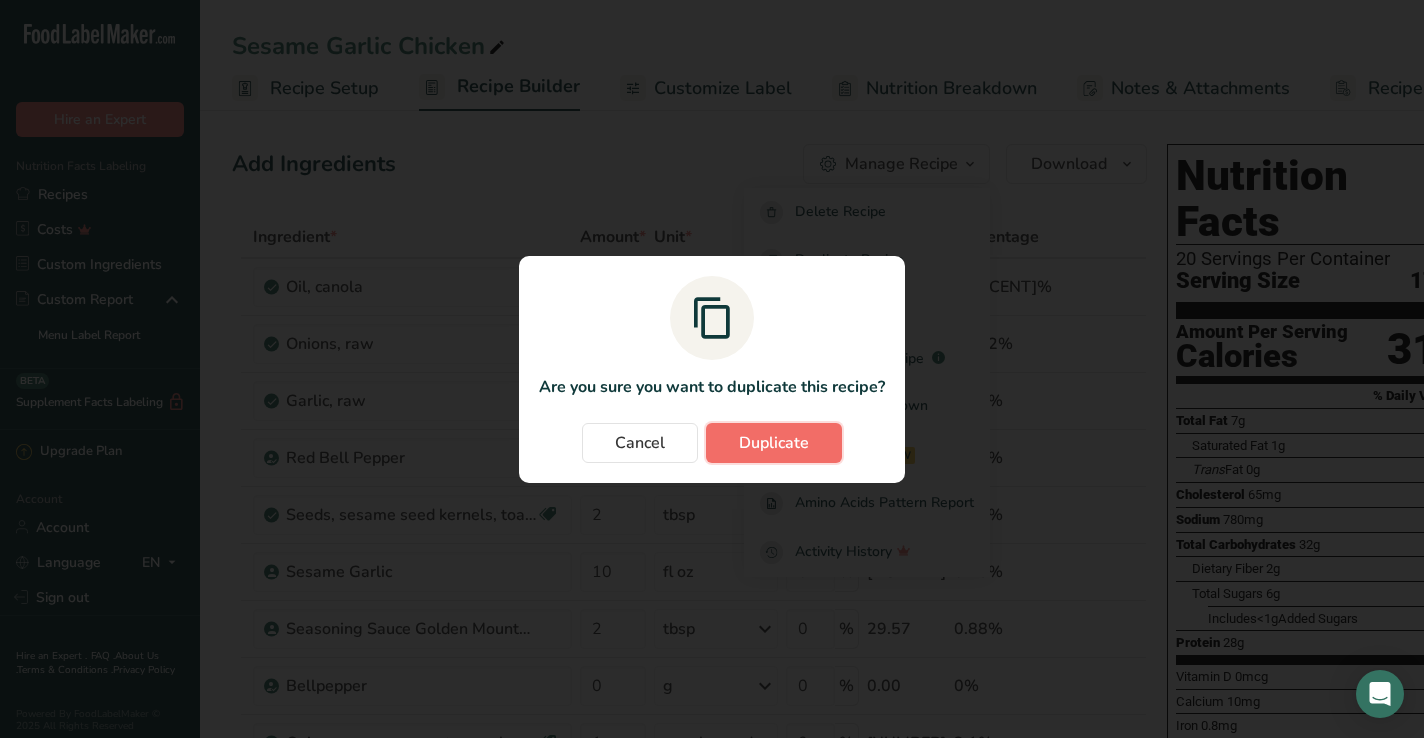 click on "Duplicate" at bounding box center [774, 443] 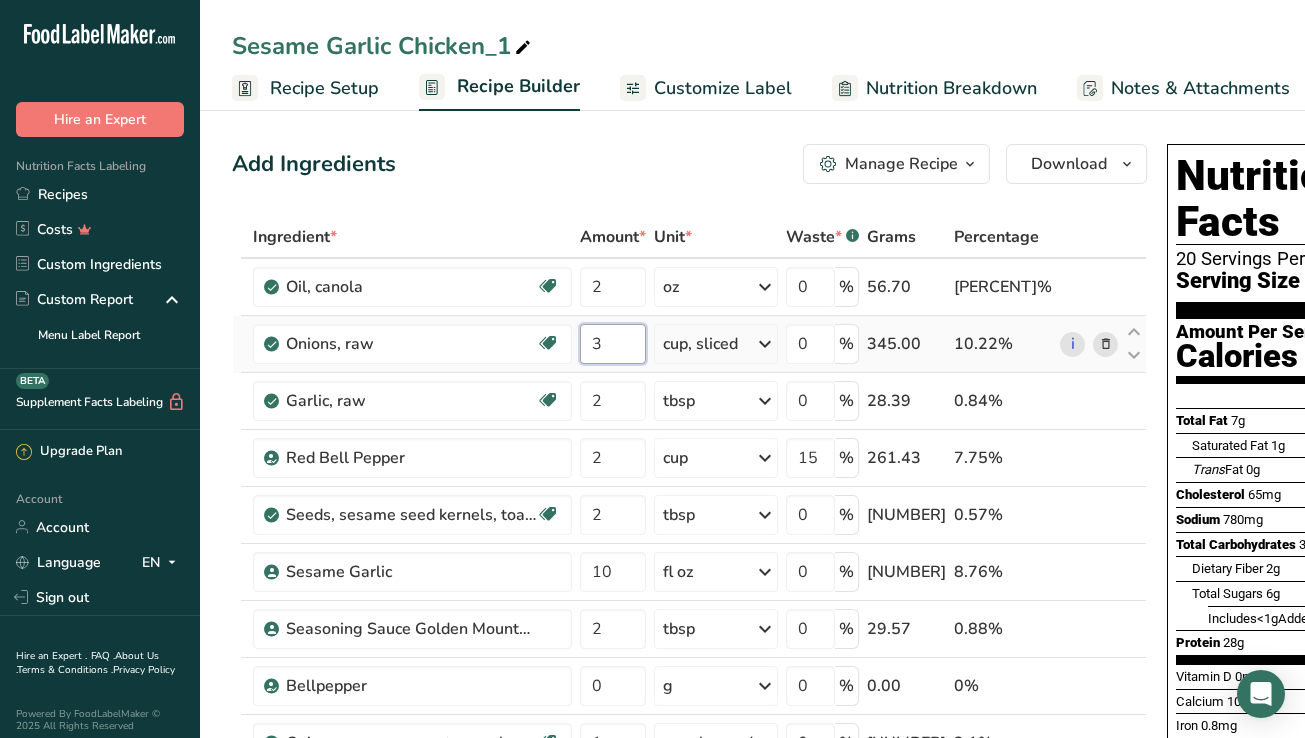 click on "3" at bounding box center [613, 344] 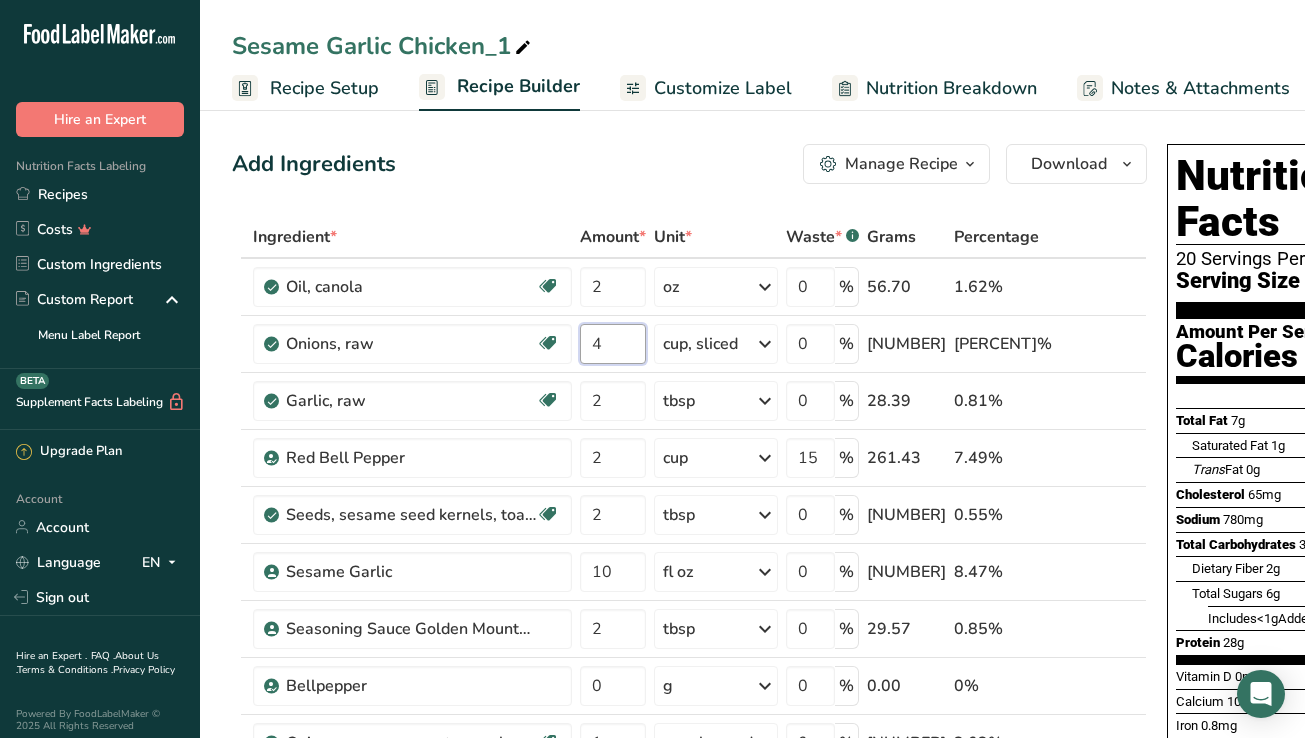 type on "4" 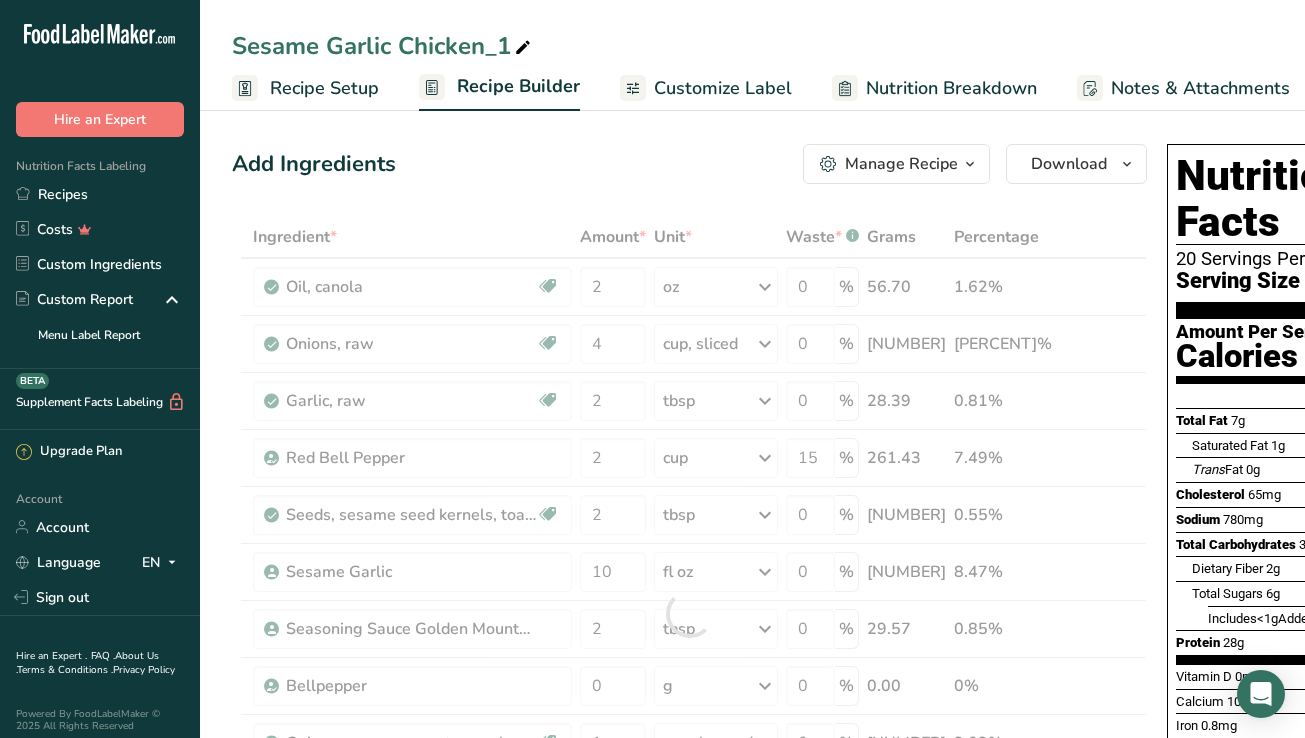click at bounding box center (523, 48) 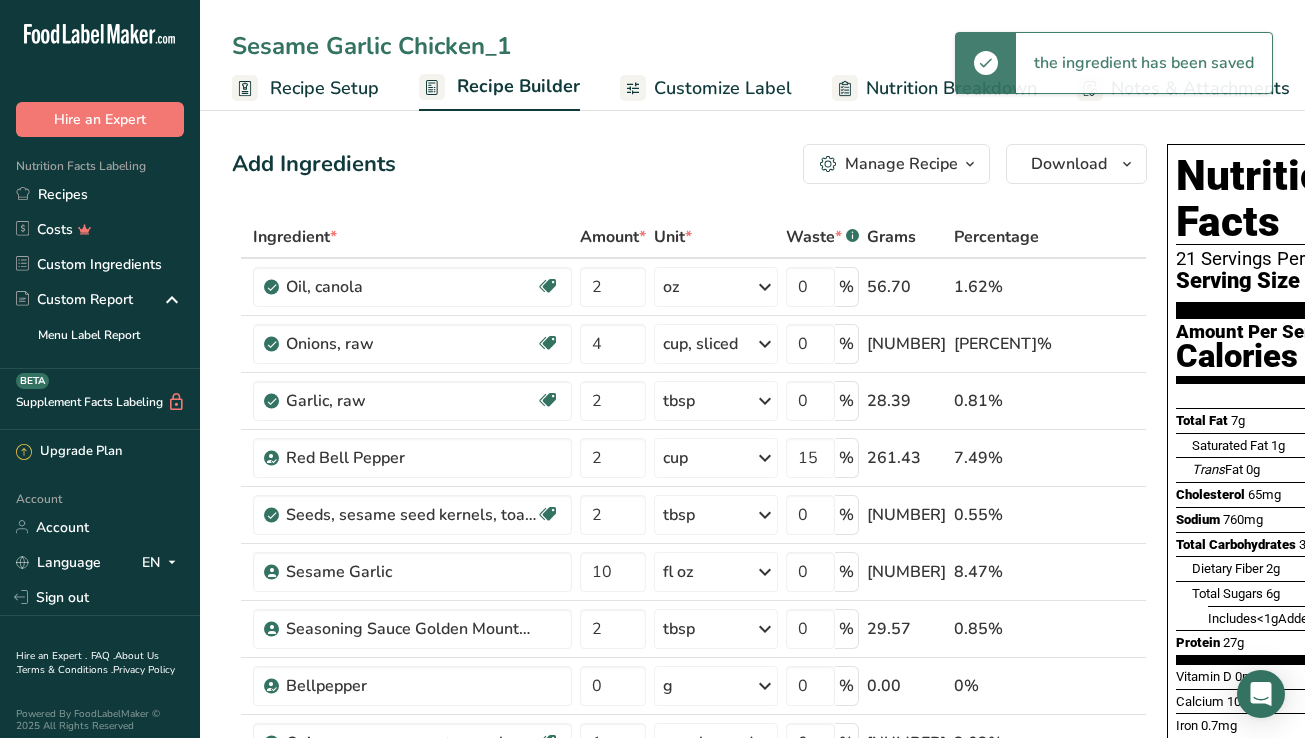 drag, startPoint x: 519, startPoint y: 42, endPoint x: 210, endPoint y: 44, distance: 309.00647 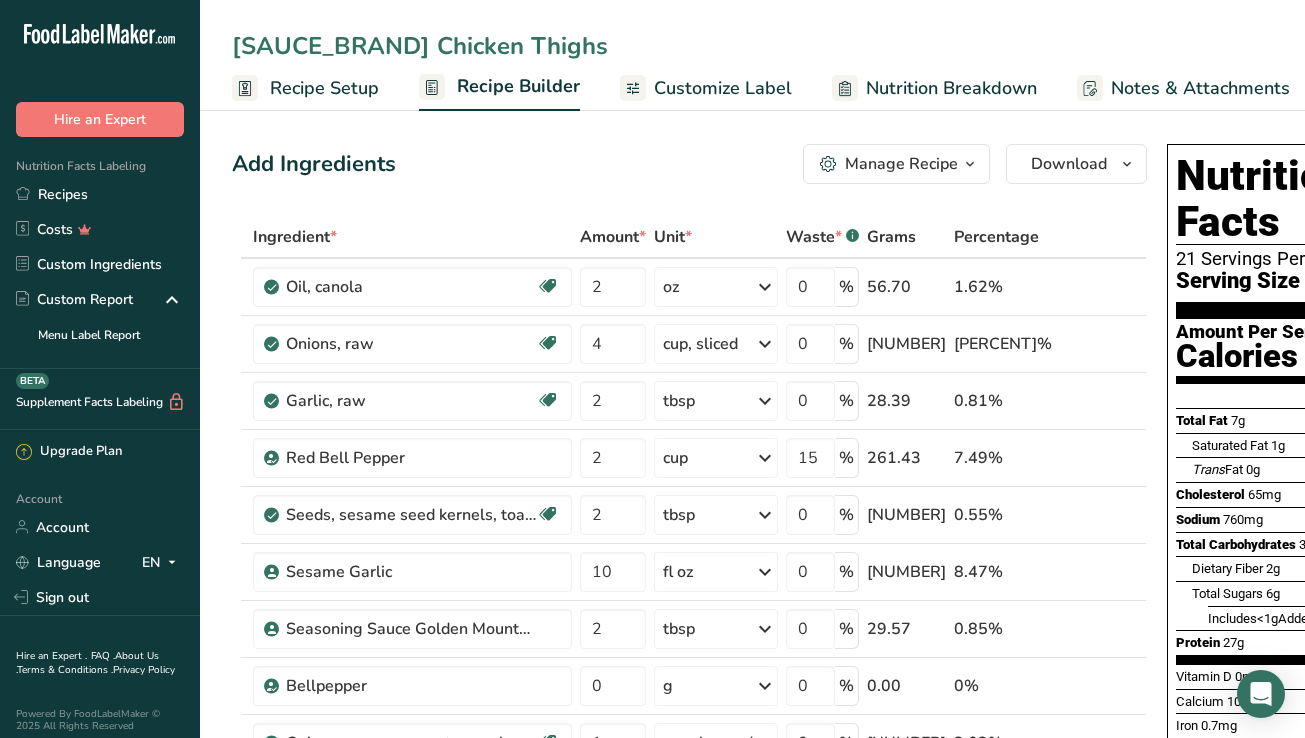 type on "[SAUCE_BRAND] Chicken Thighs" 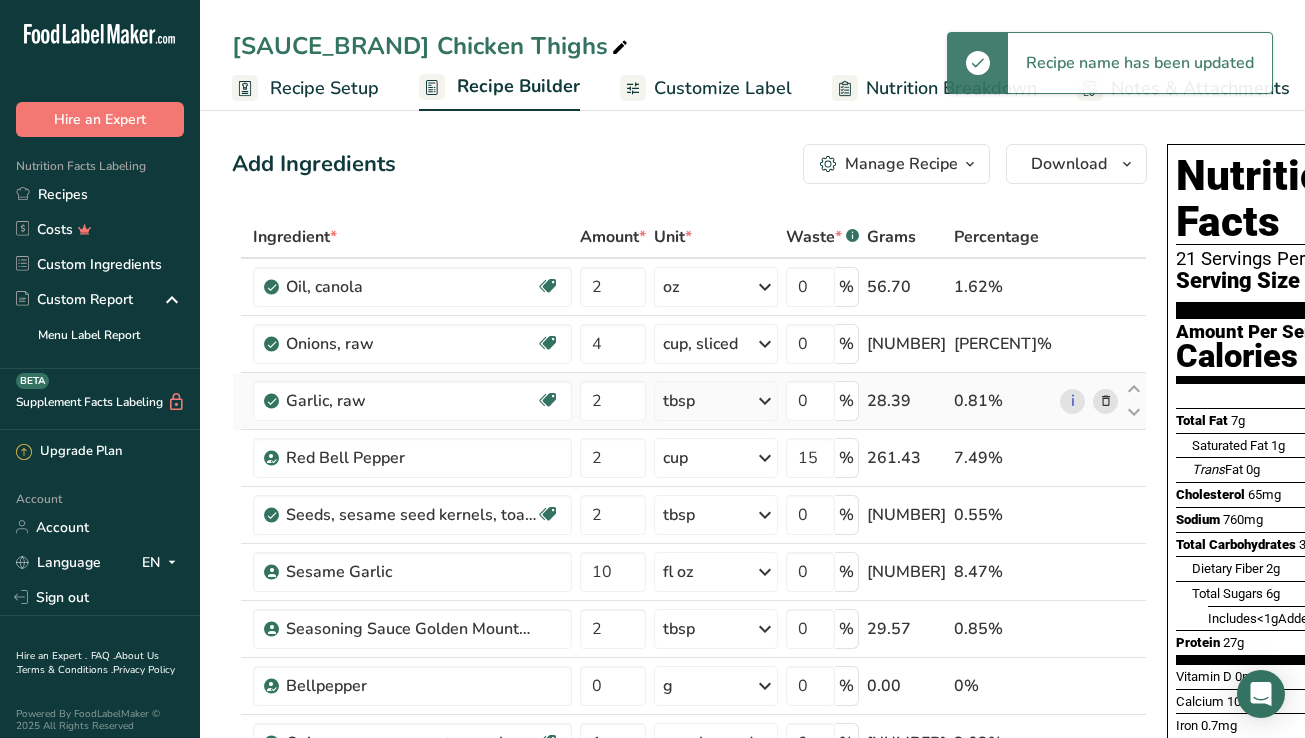 click at bounding box center (1106, 401) 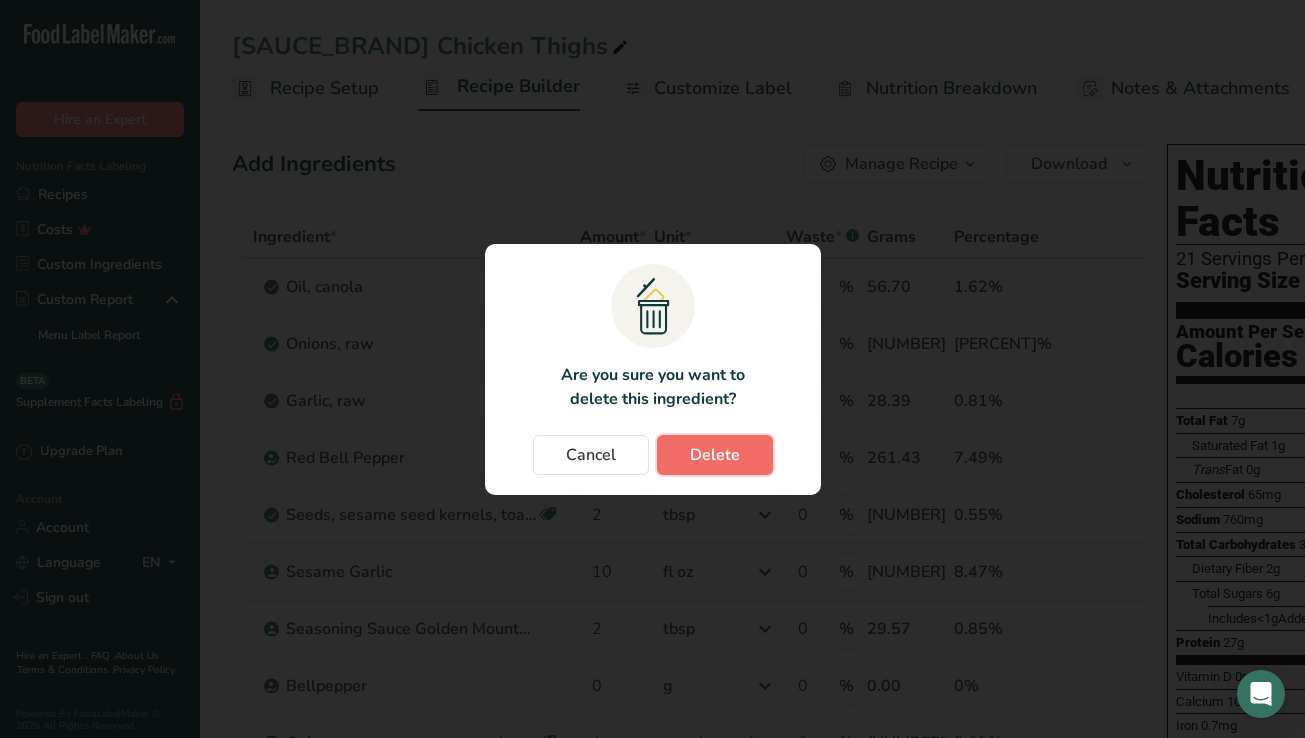 click on "Delete" at bounding box center [715, 455] 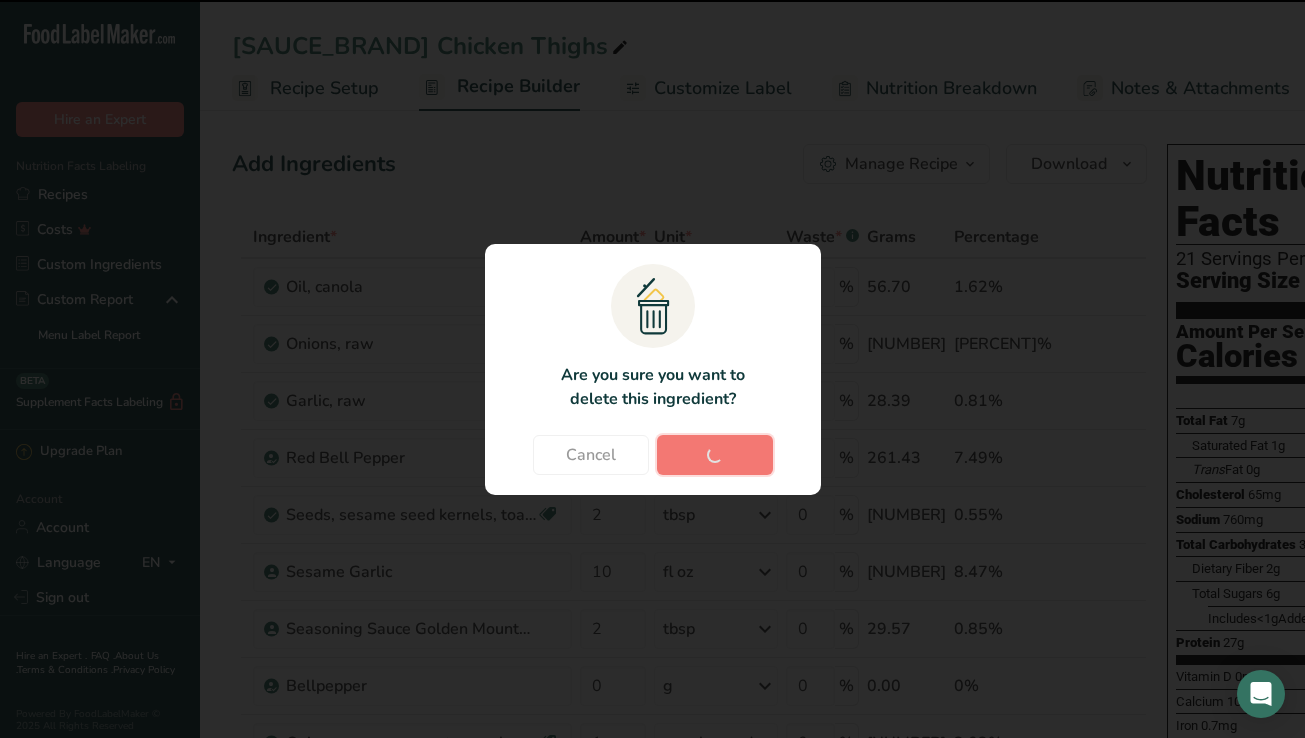 type on "15" 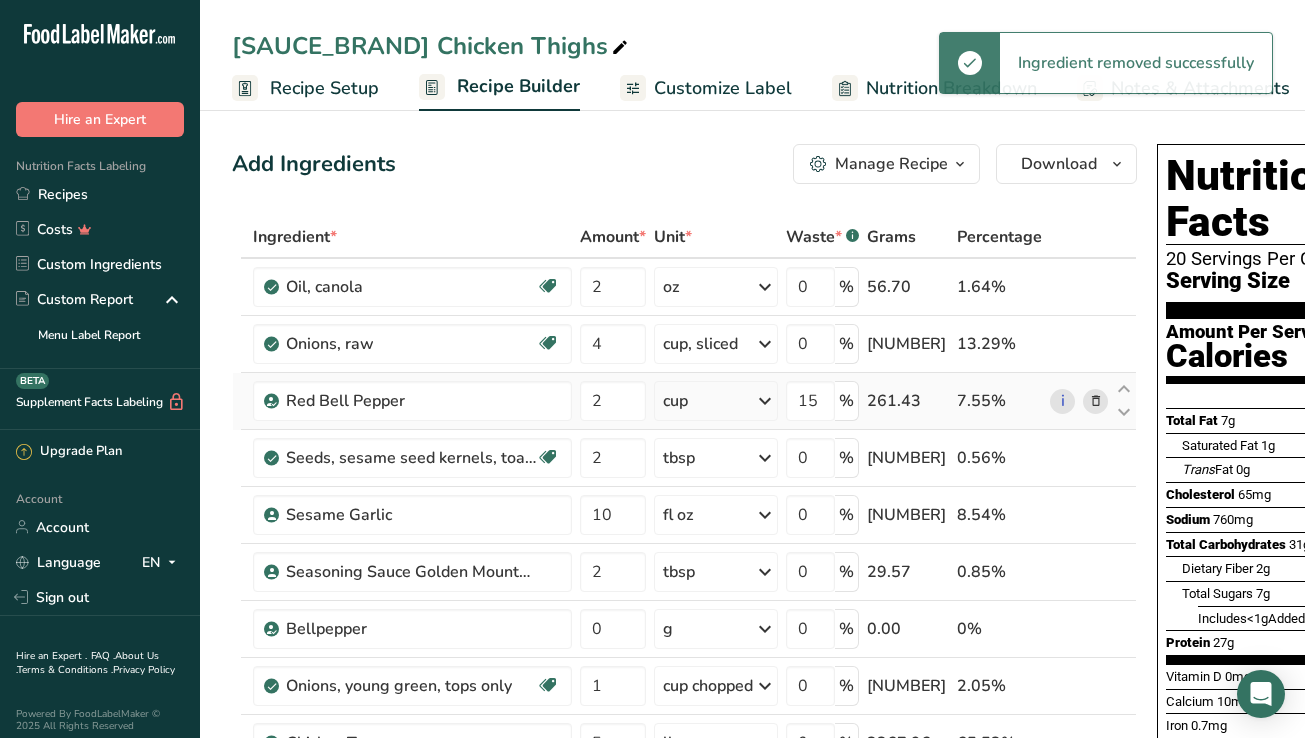 click at bounding box center [1096, 401] 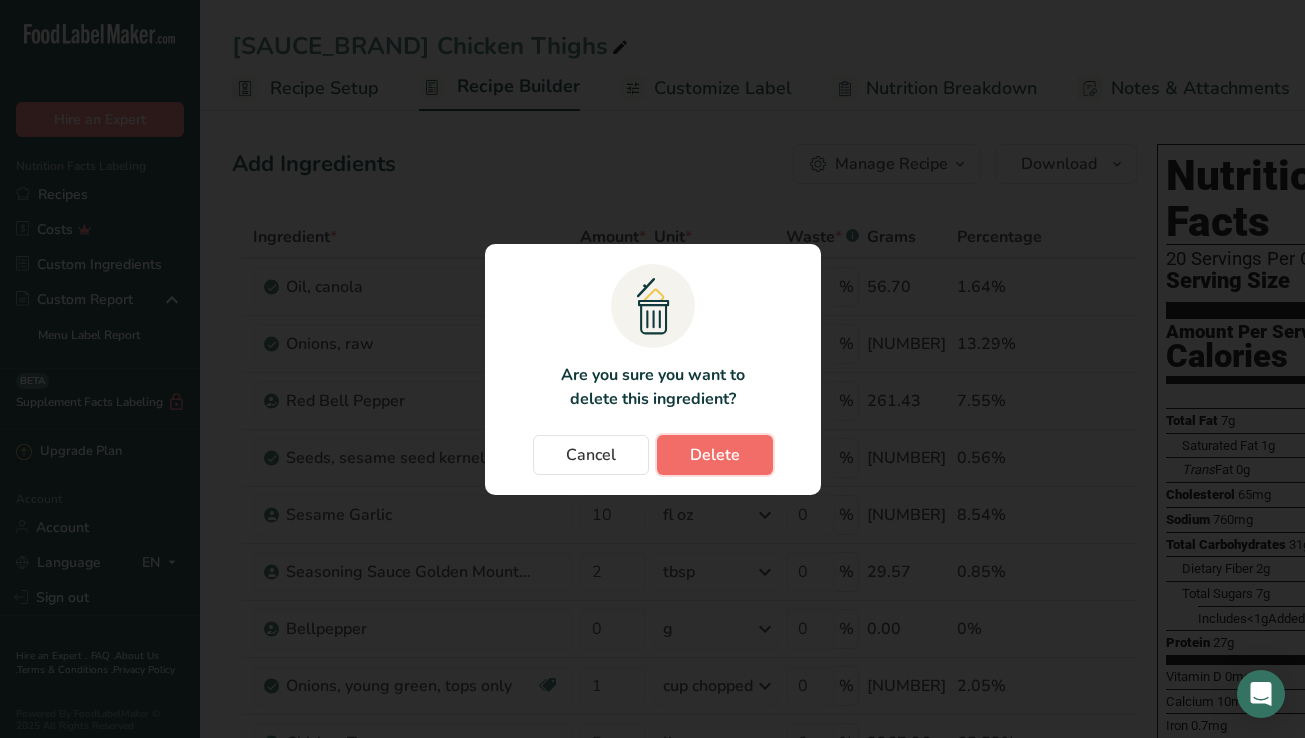 click on "Delete" at bounding box center (715, 455) 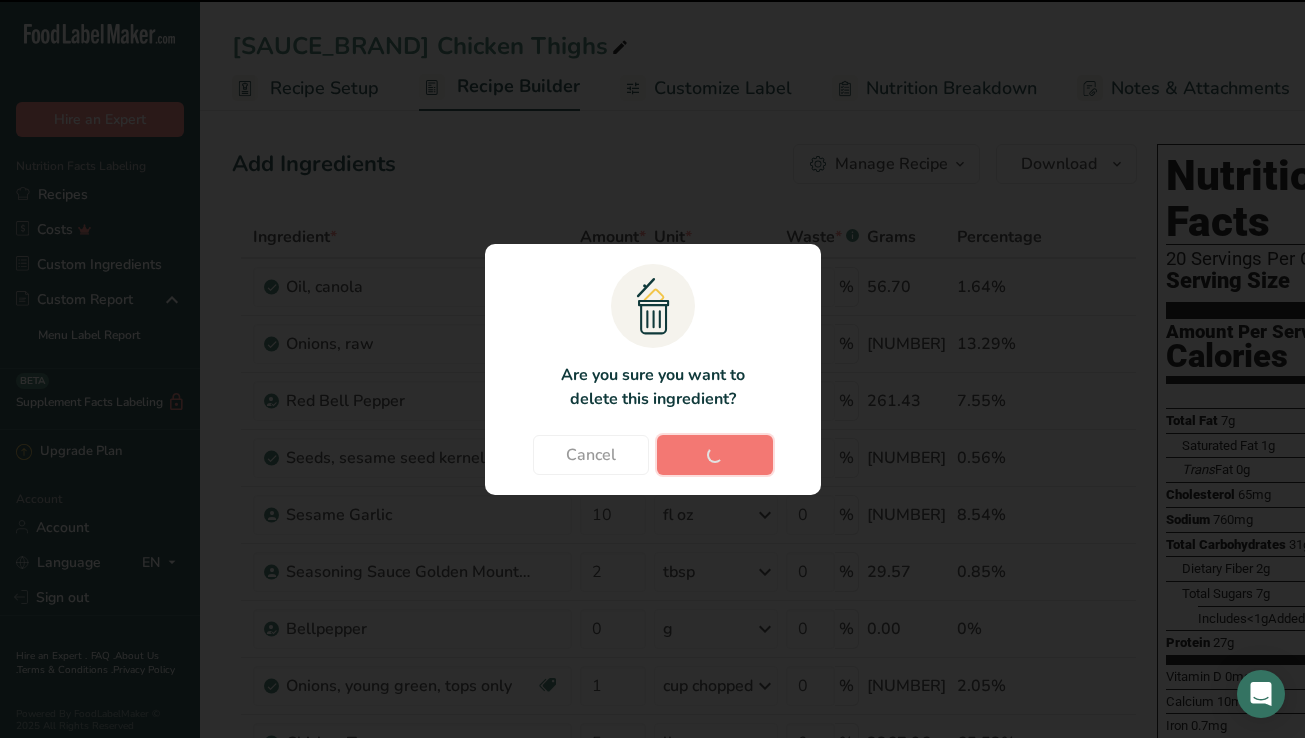 type on "0" 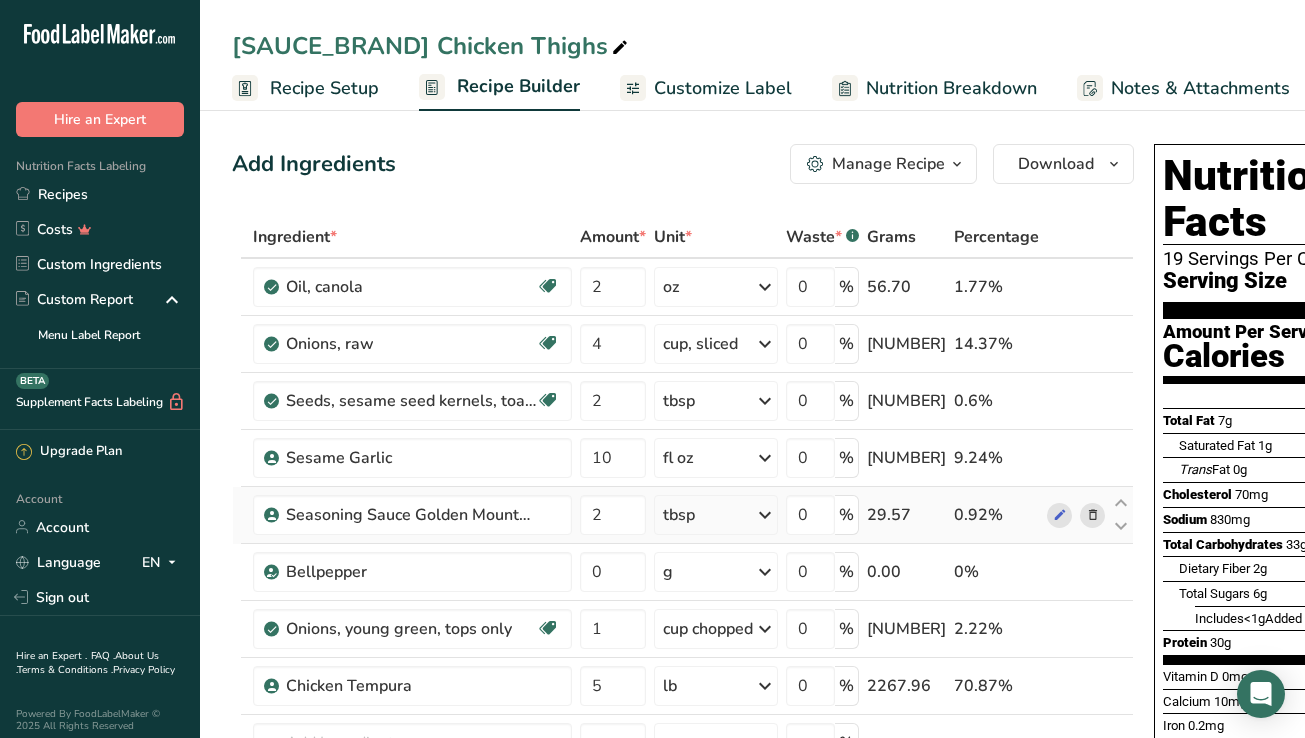 click at bounding box center (1093, 515) 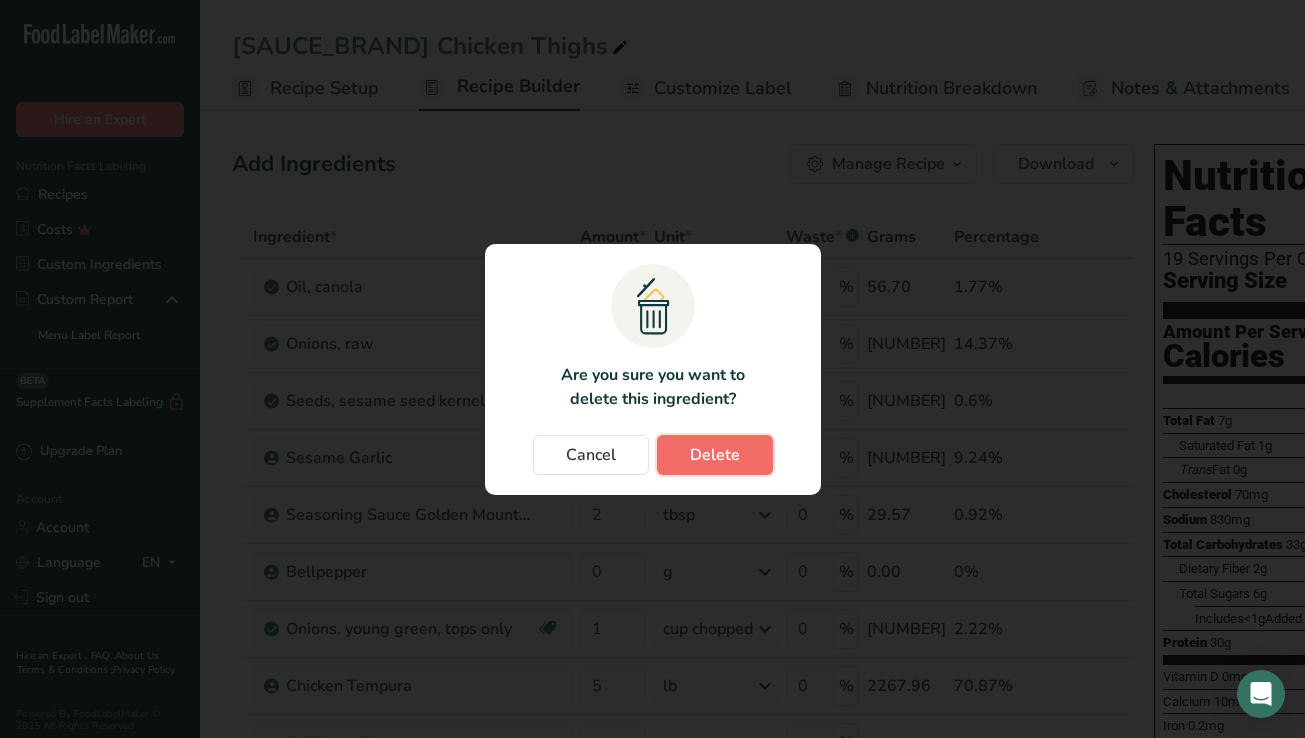 click on "Delete" at bounding box center (715, 455) 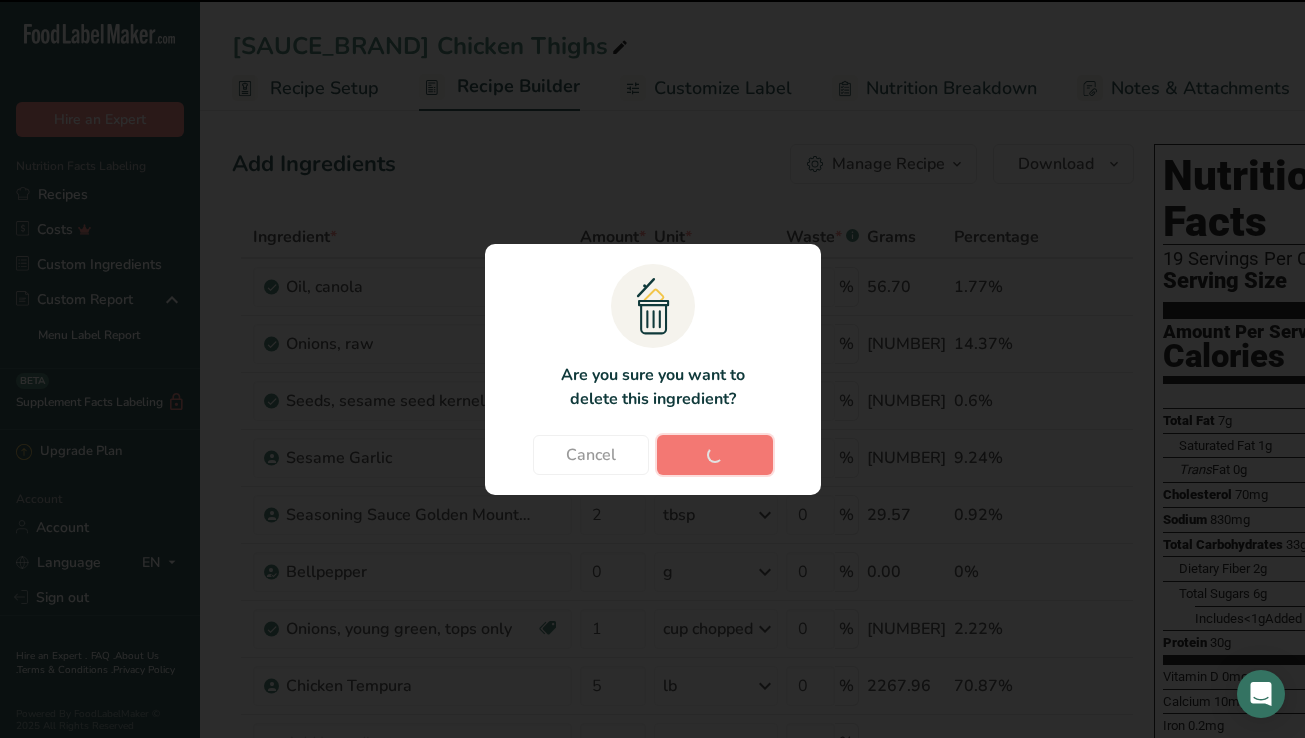 type on "0" 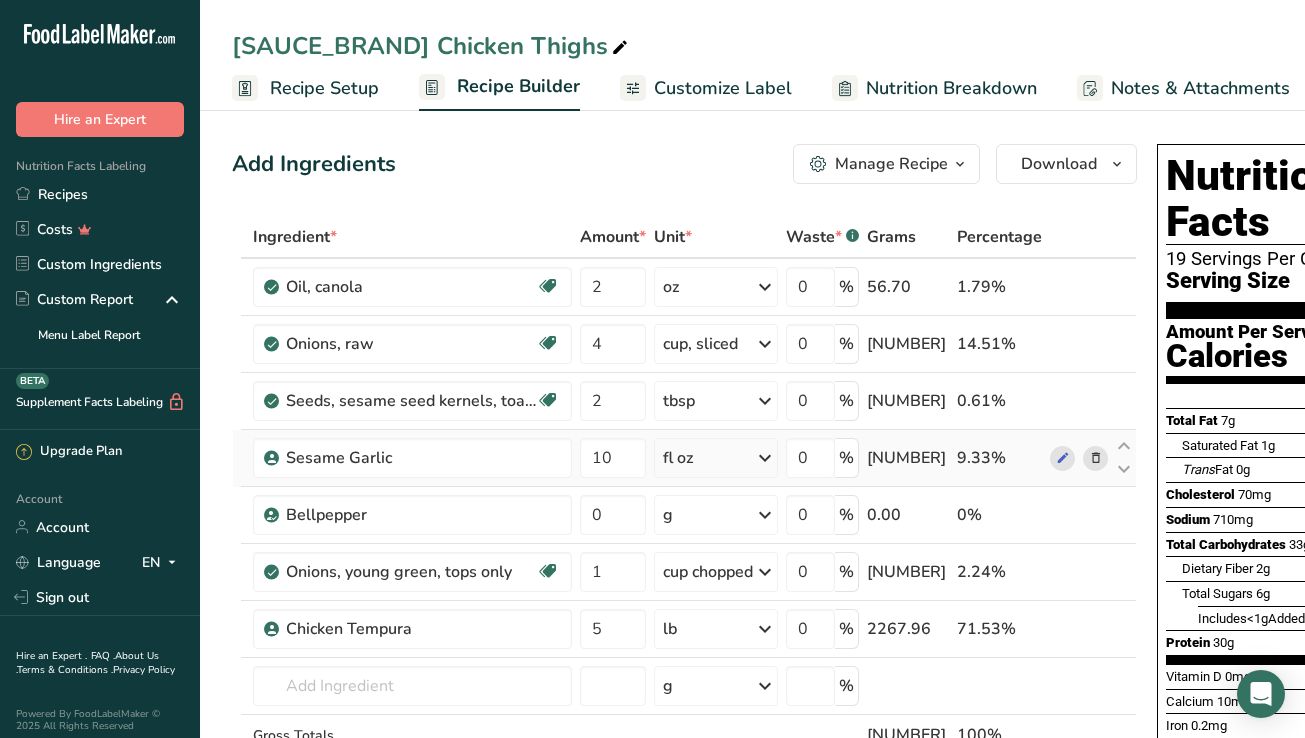 click at bounding box center [1096, 458] 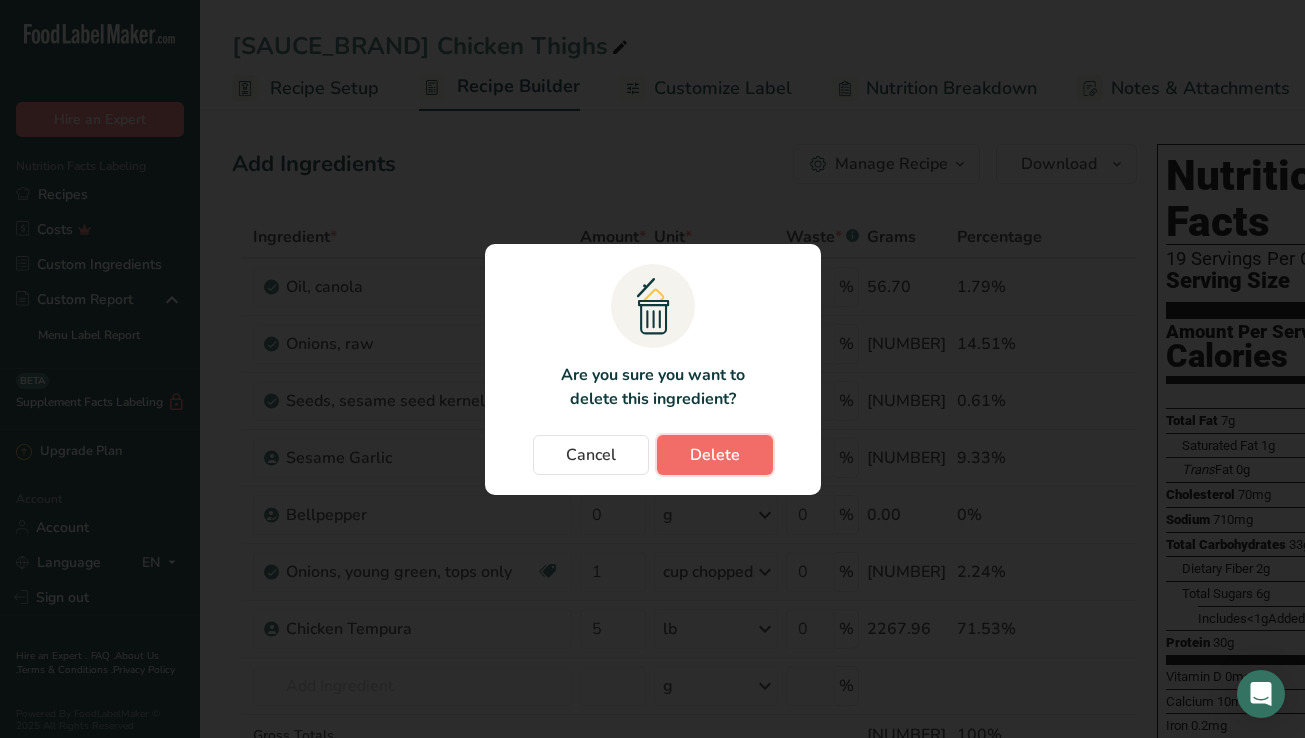 click on "Delete" at bounding box center [715, 455] 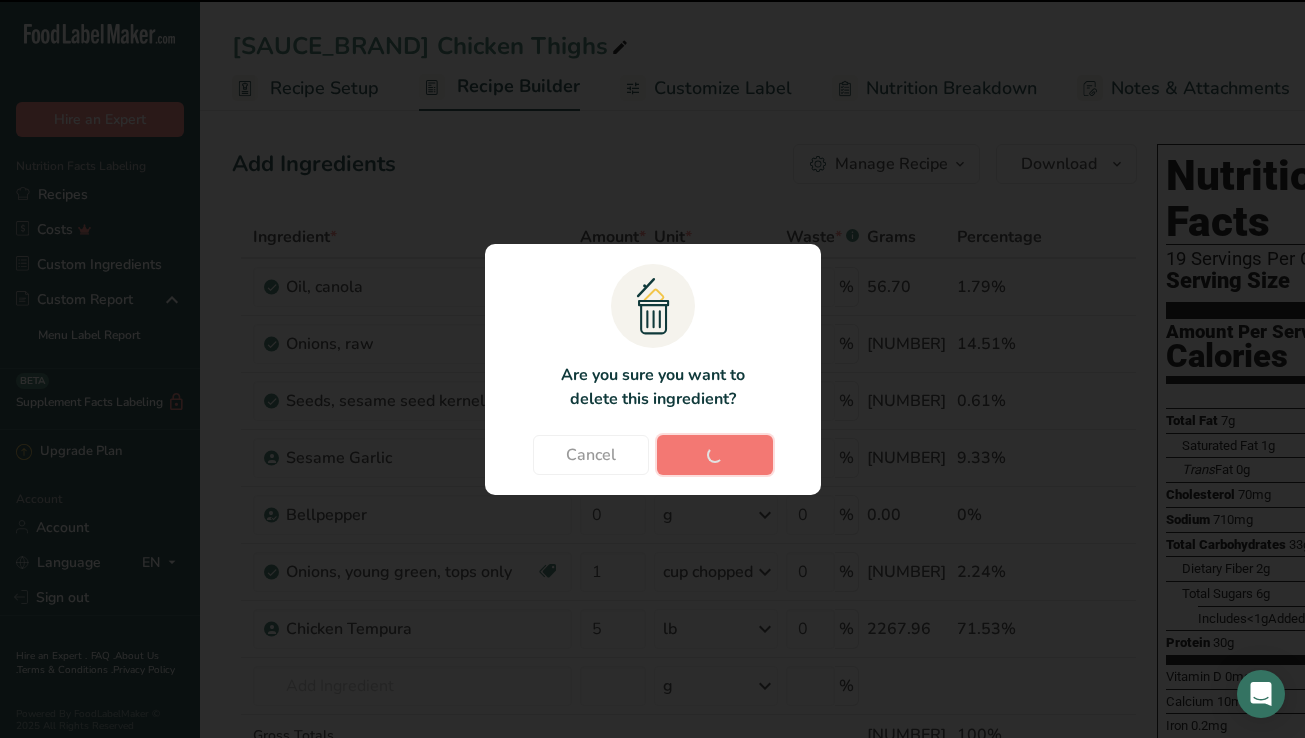 type on "0" 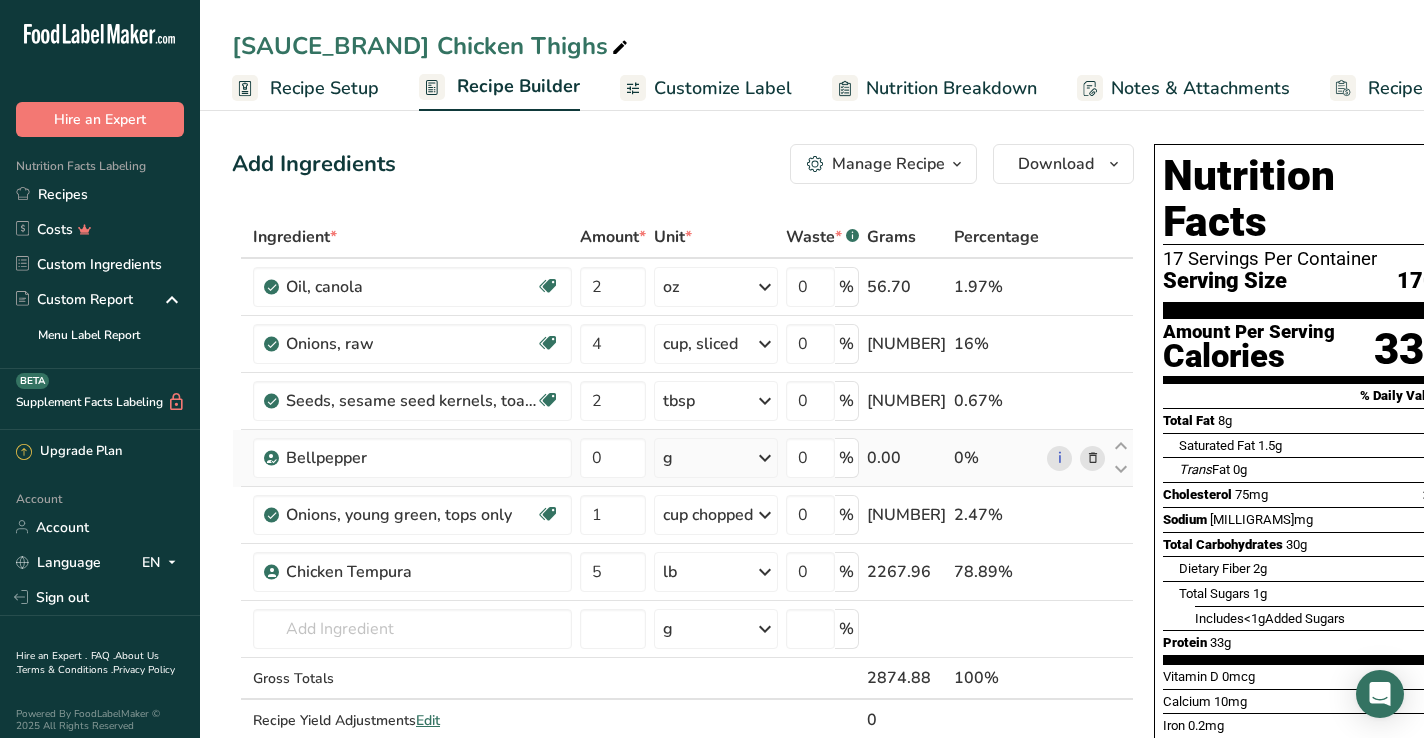 click at bounding box center (1093, 458) 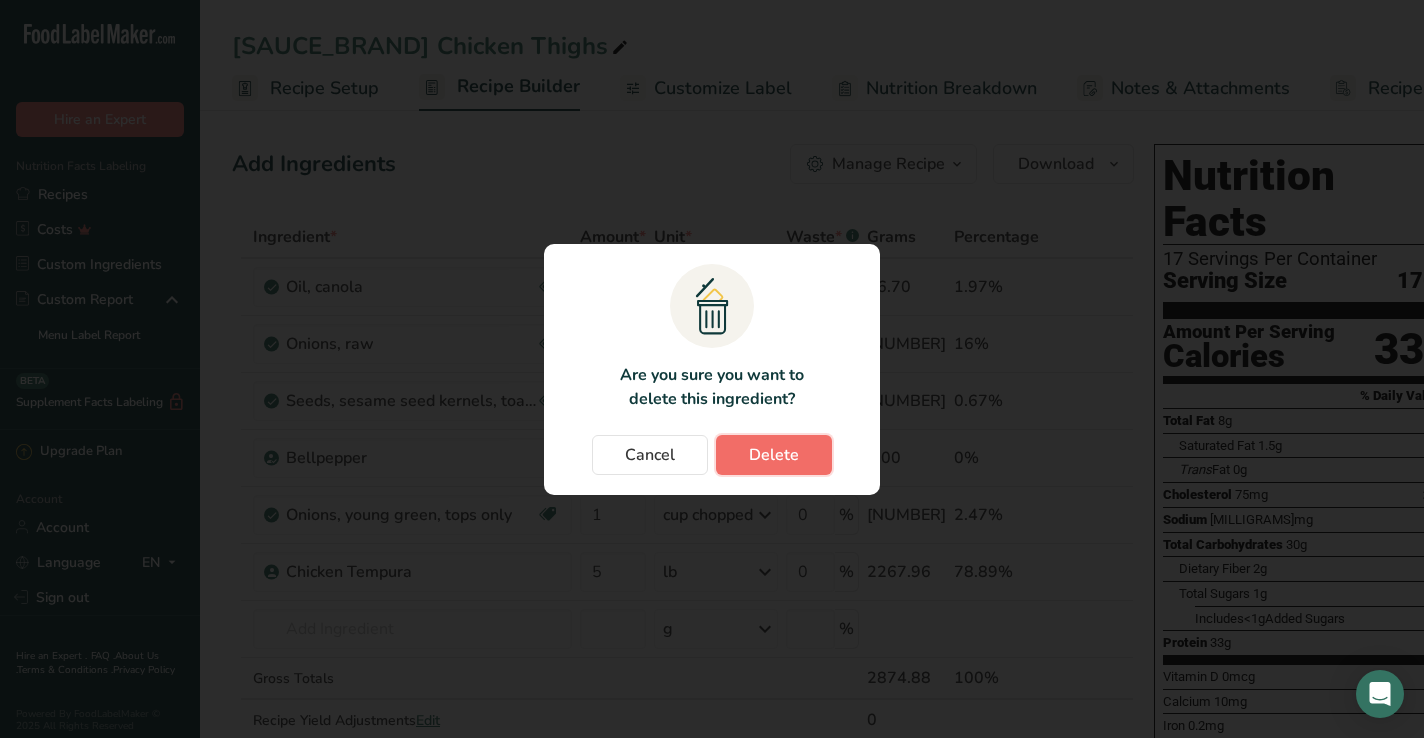 click on "Delete" at bounding box center (774, 455) 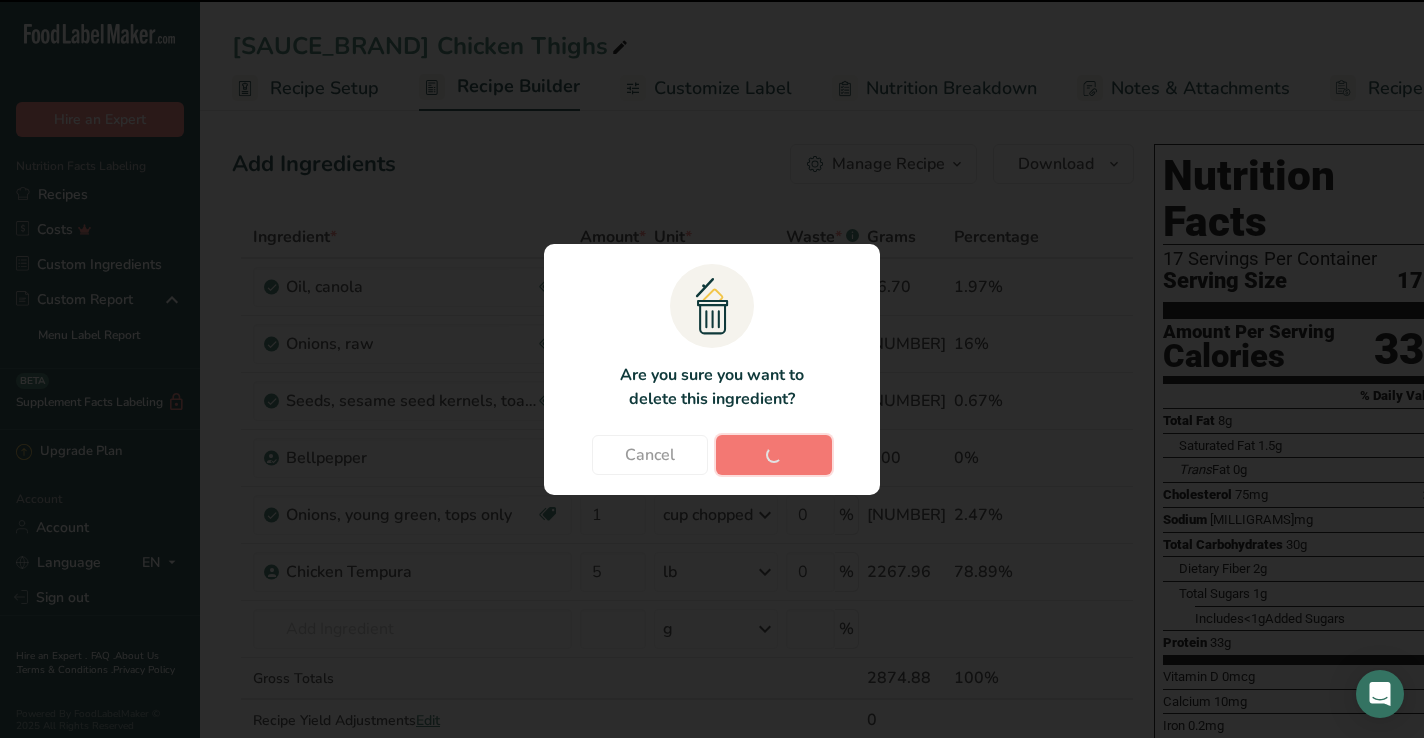 type on "1" 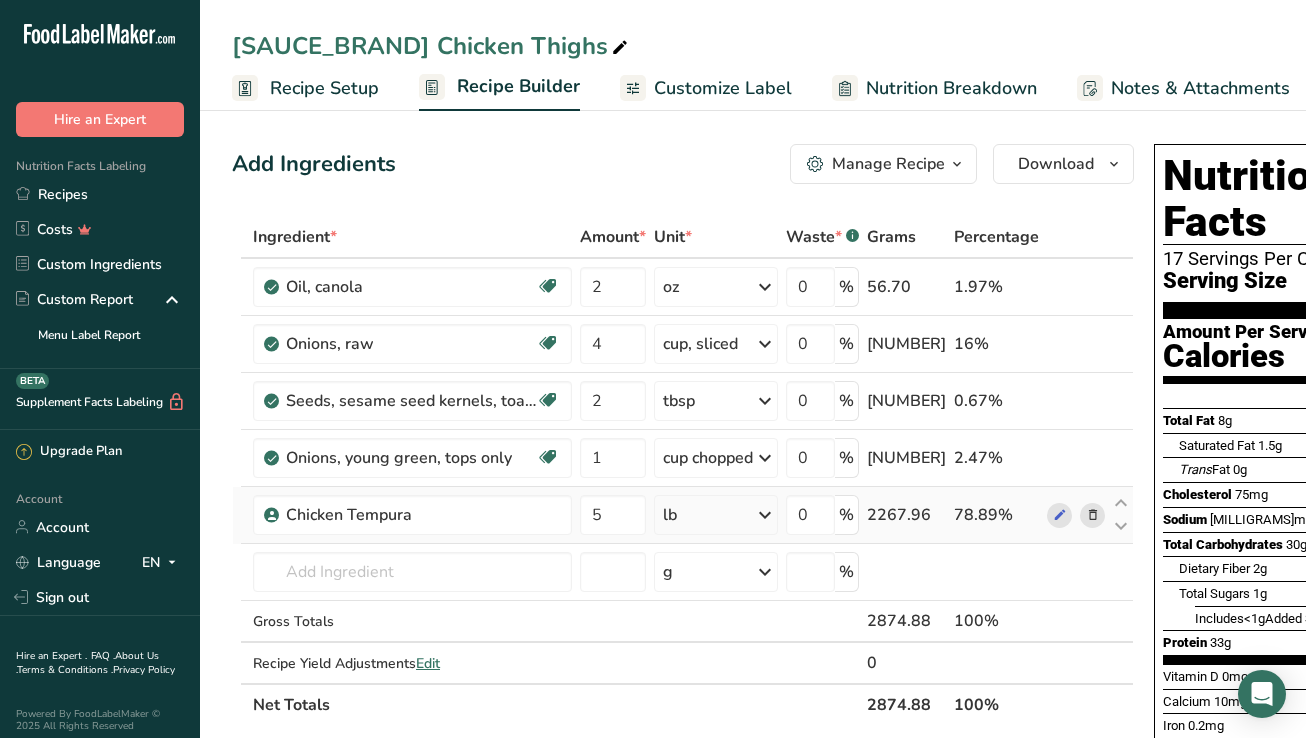click at bounding box center (1093, 515) 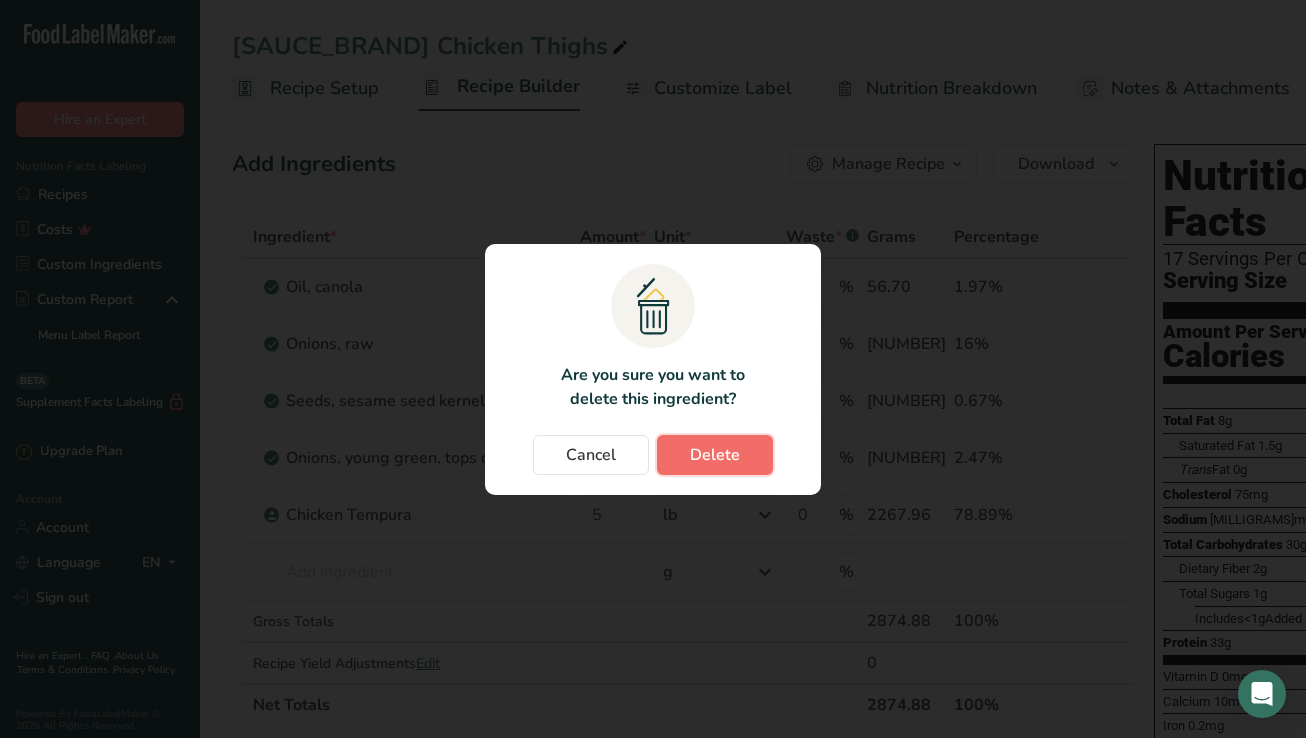 click on "Delete" at bounding box center [715, 455] 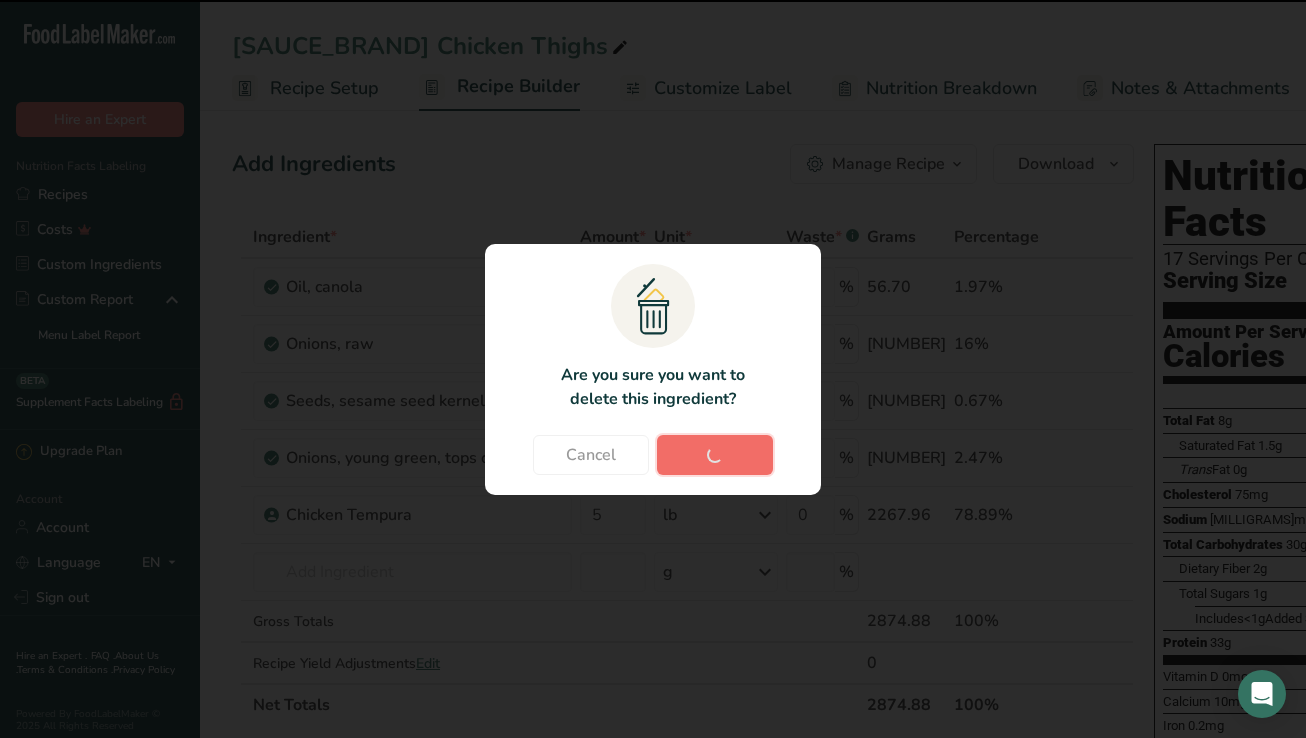 type 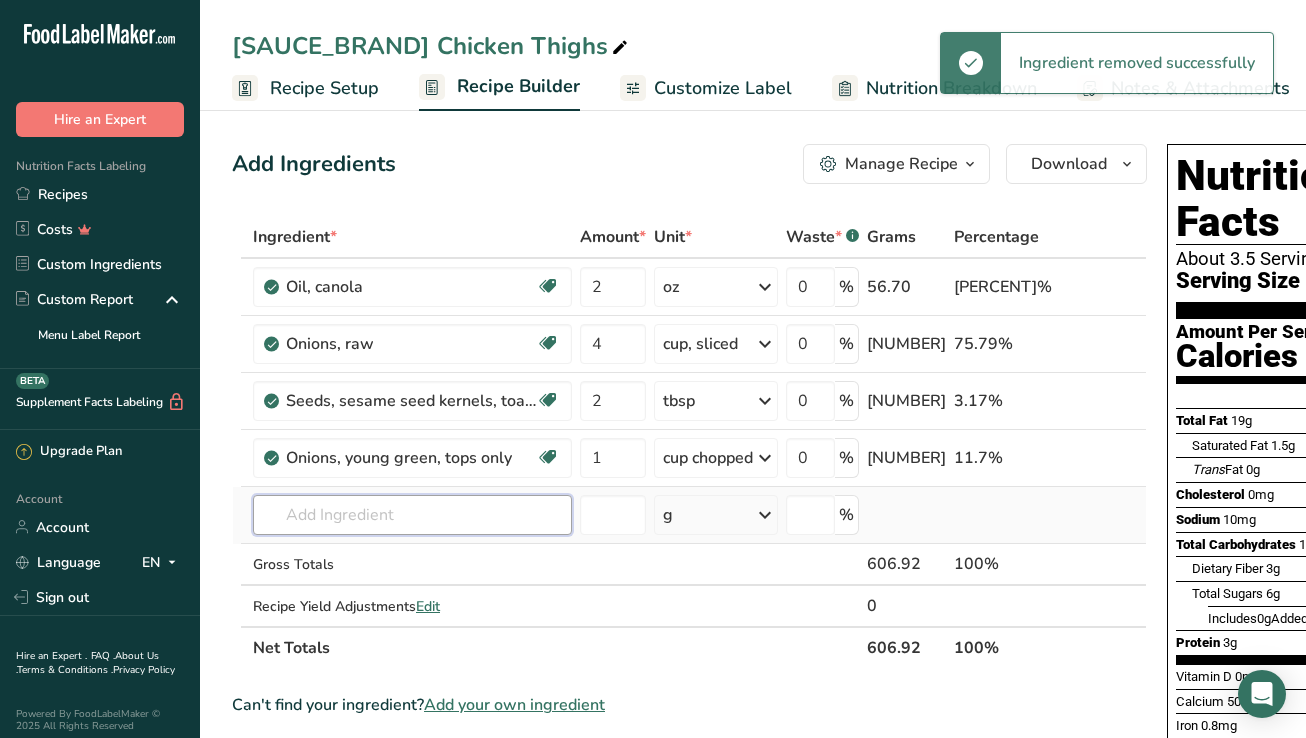 click at bounding box center [412, 515] 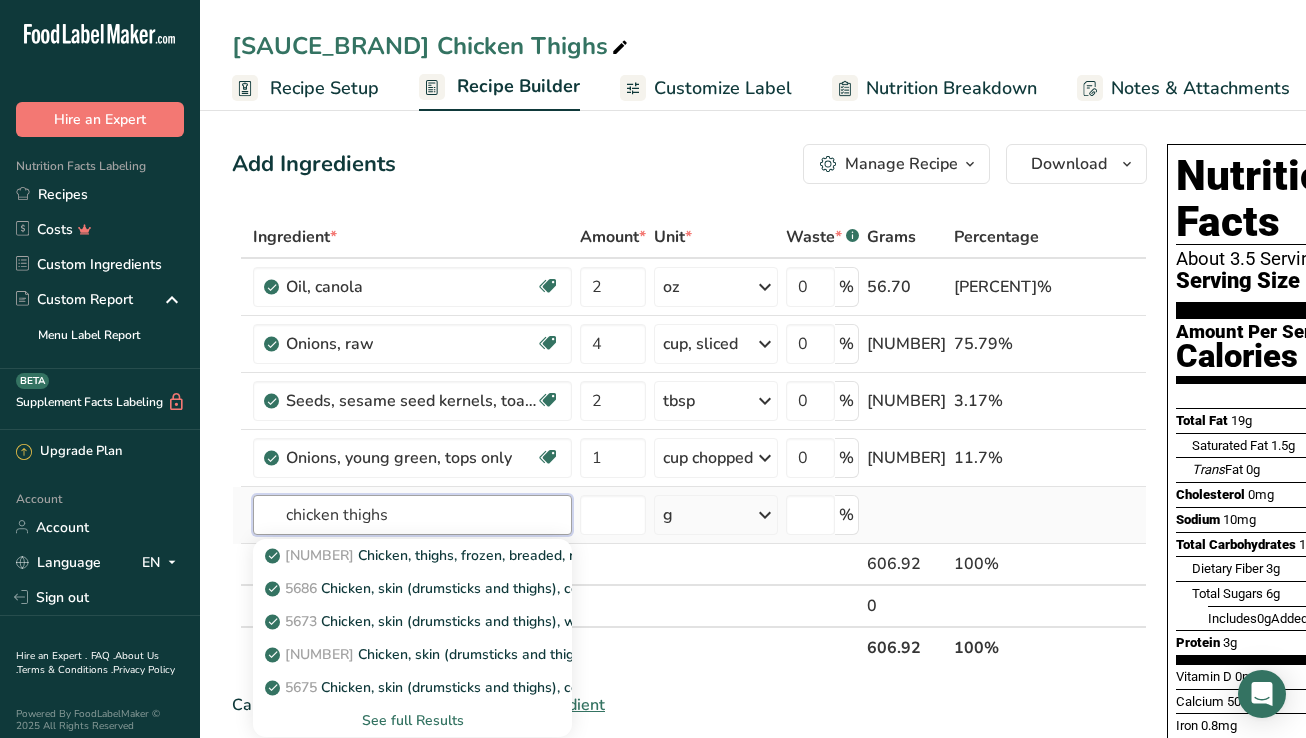 type on "chicken thighs" 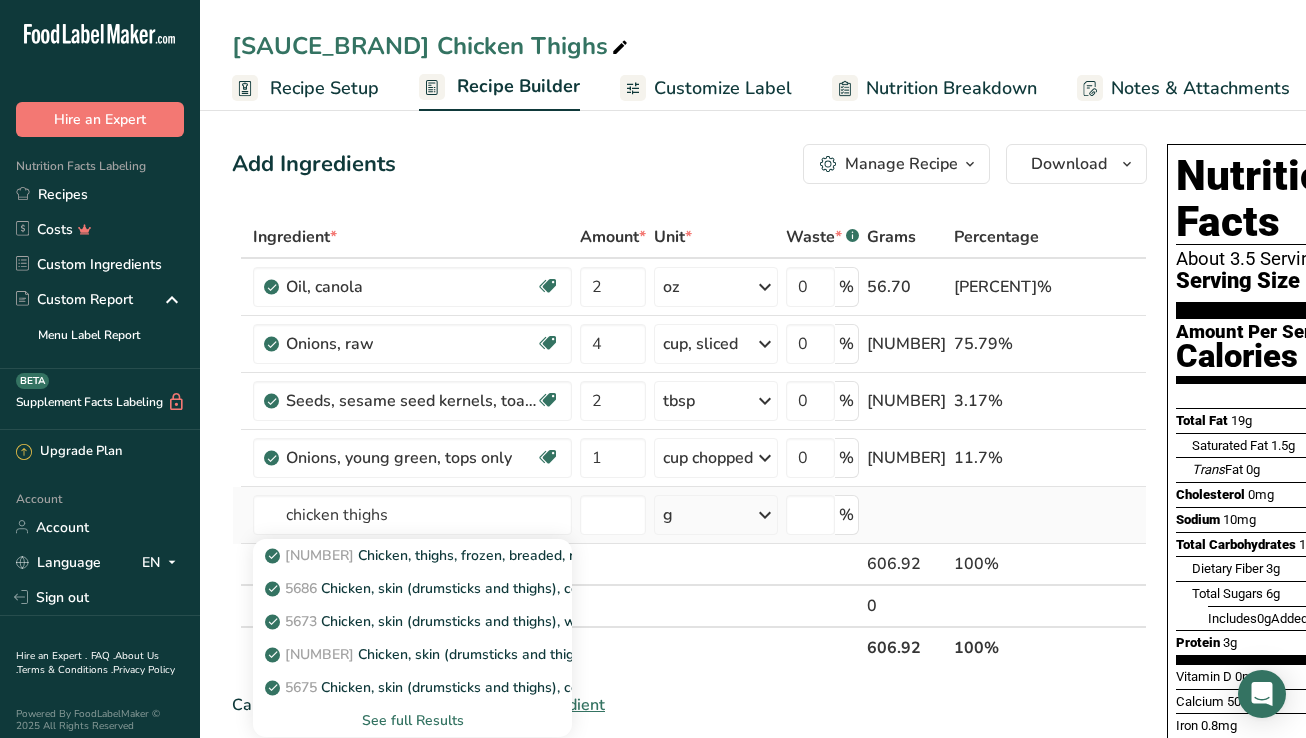 type 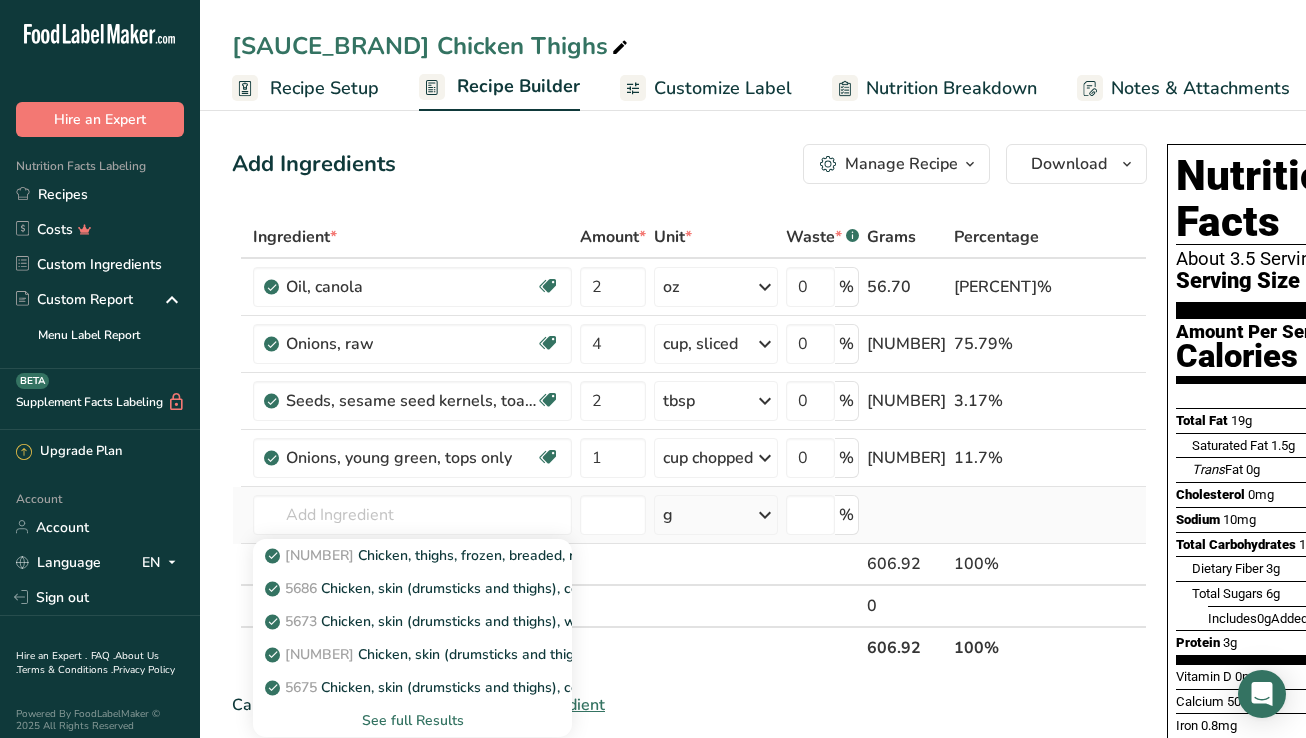click on "See full Results" at bounding box center [412, 720] 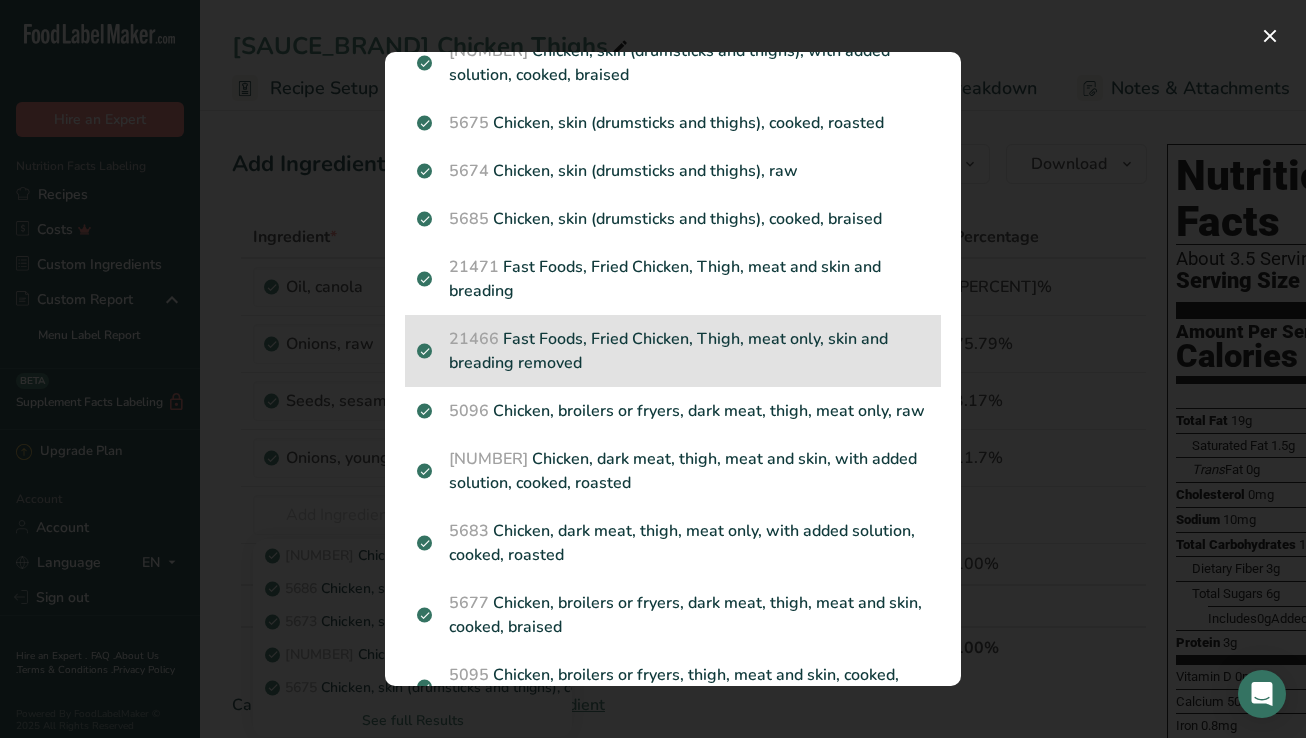 scroll, scrollTop: 255, scrollLeft: 0, axis: vertical 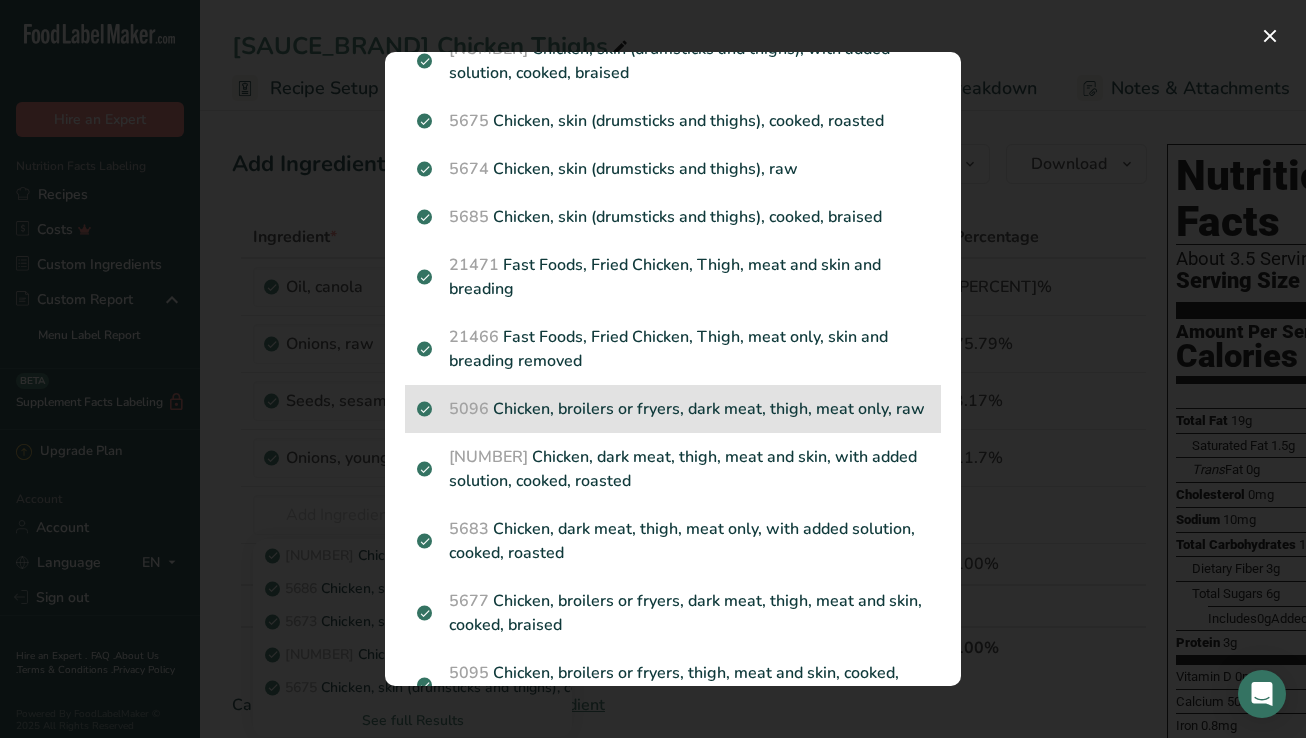 click on "5096
Chicken, broilers or fryers, dark meat, thigh, meat only, raw" at bounding box center (673, 409) 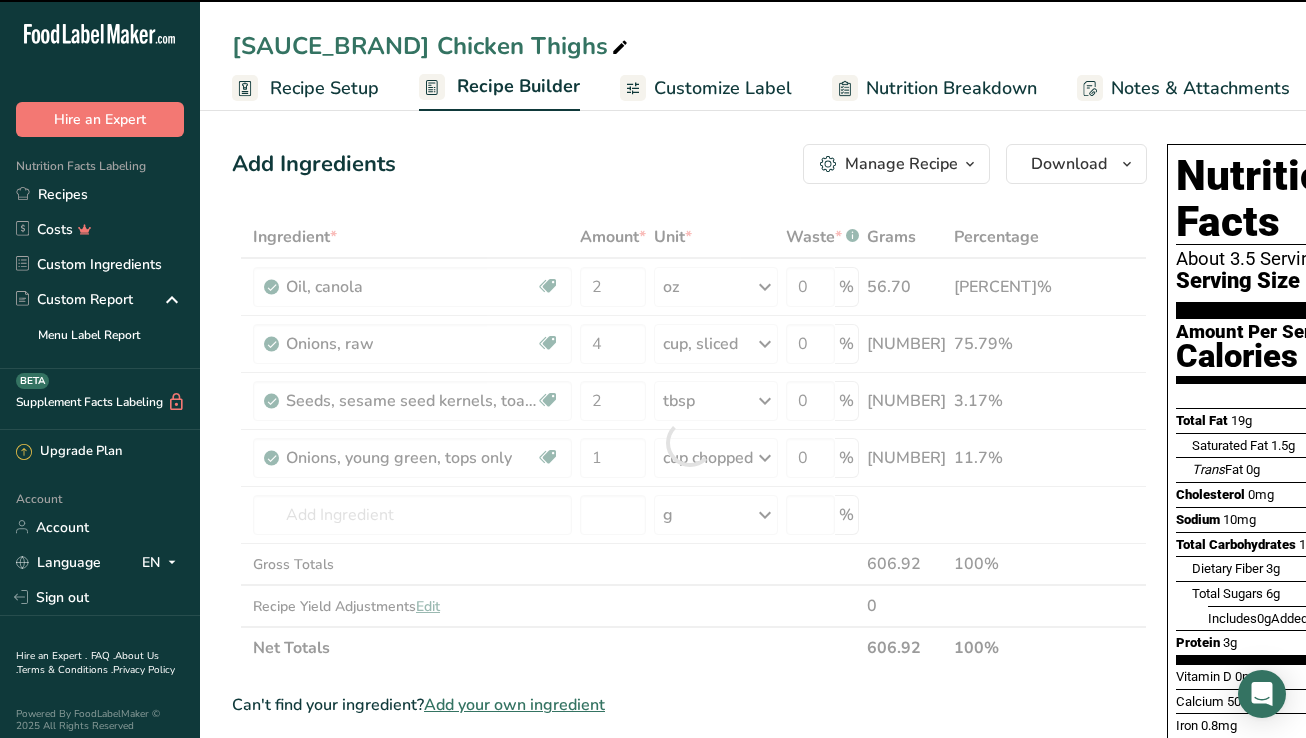 type on "0" 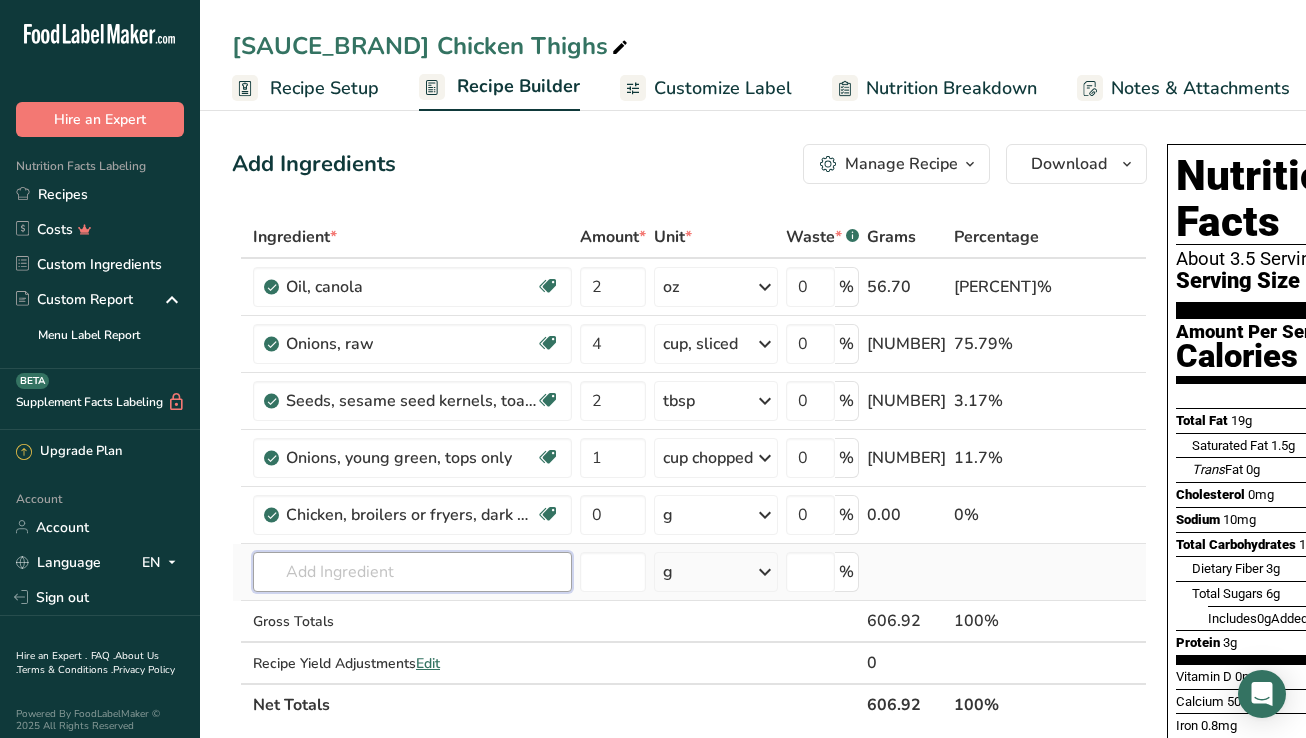 click at bounding box center (412, 572) 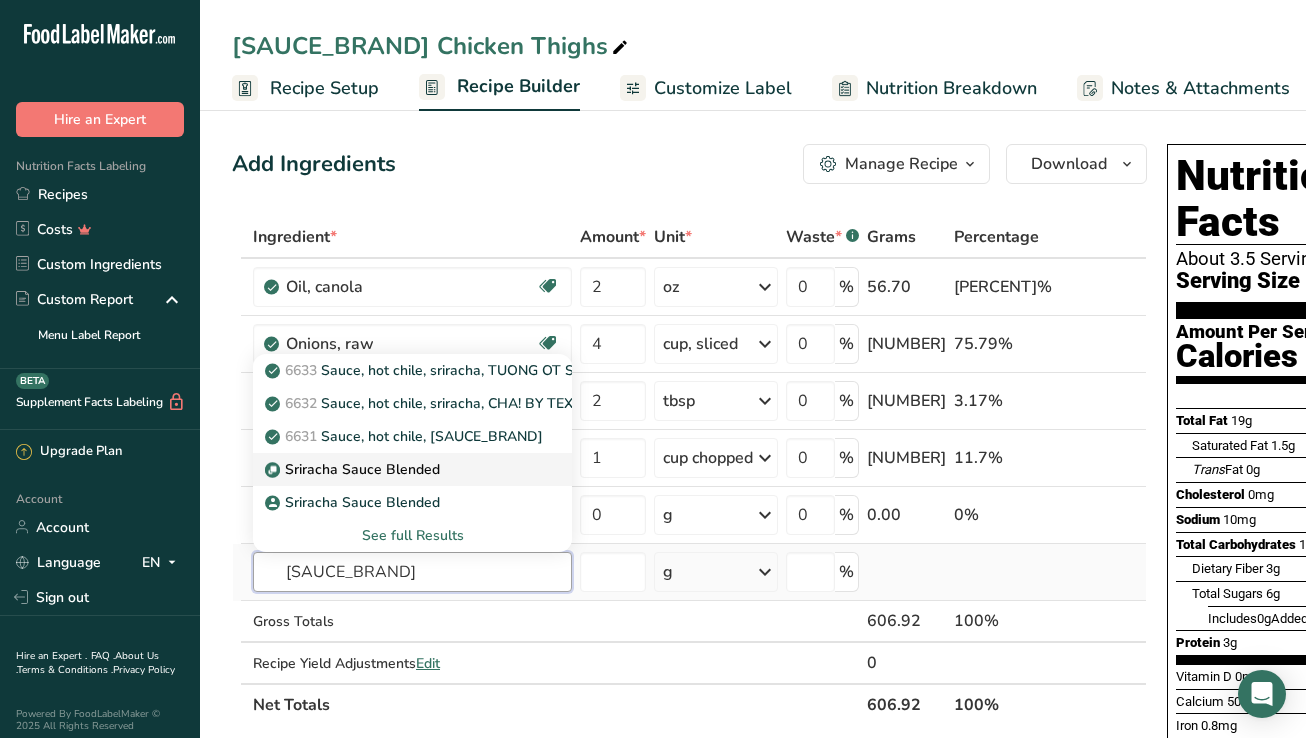 type on "[SAUCE_BRAND]" 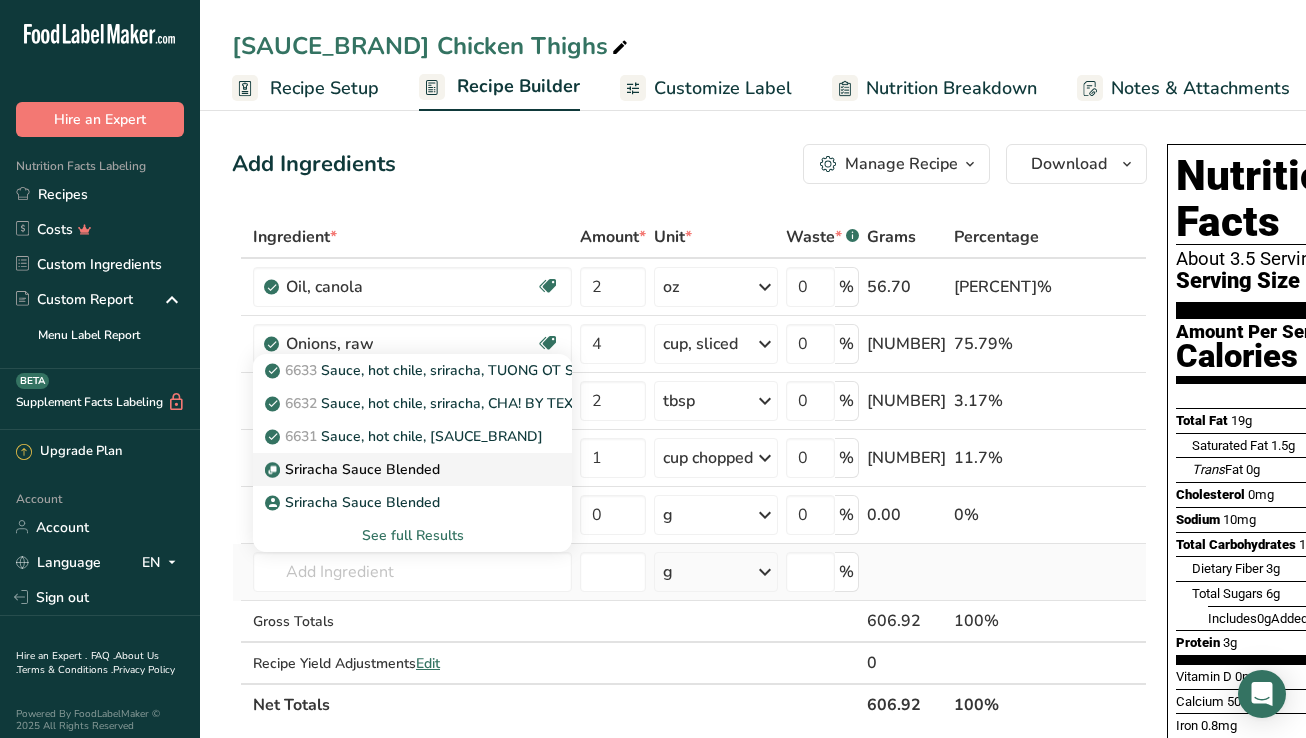 click on "Sriracha Sauce Blended" at bounding box center (354, 469) 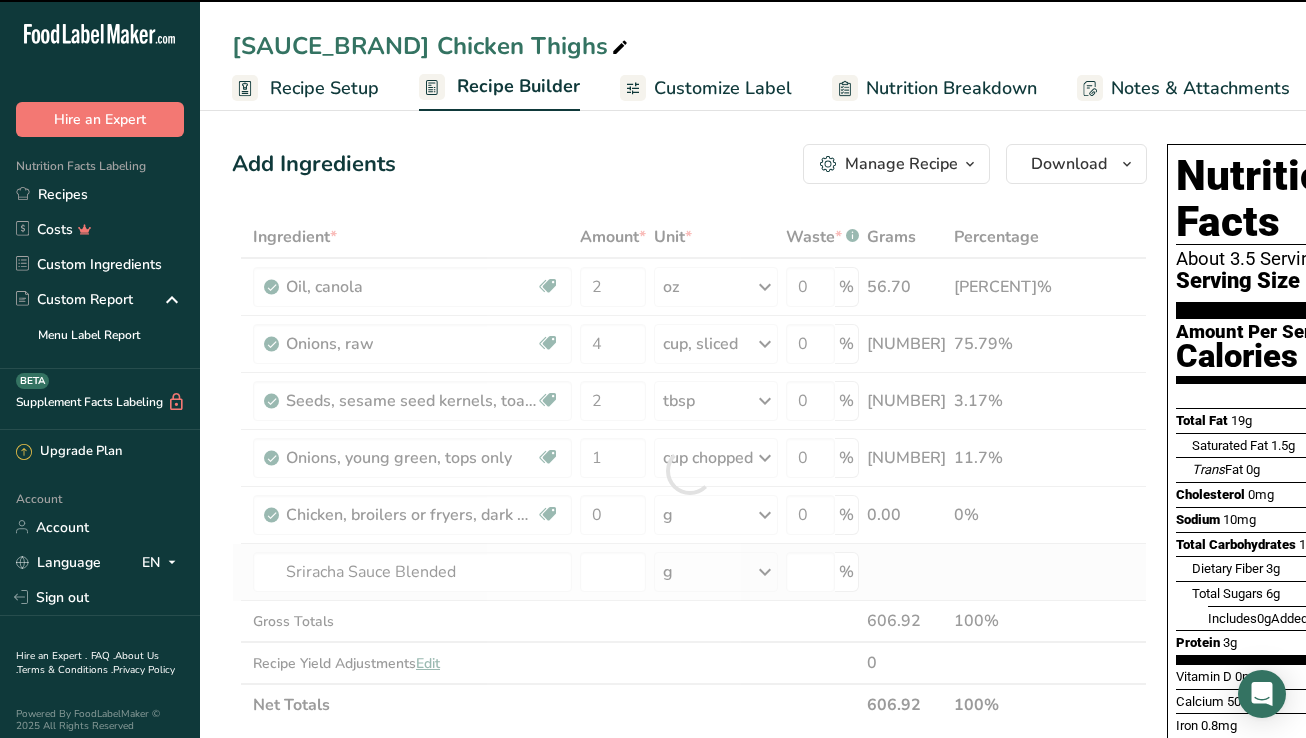 type on "0" 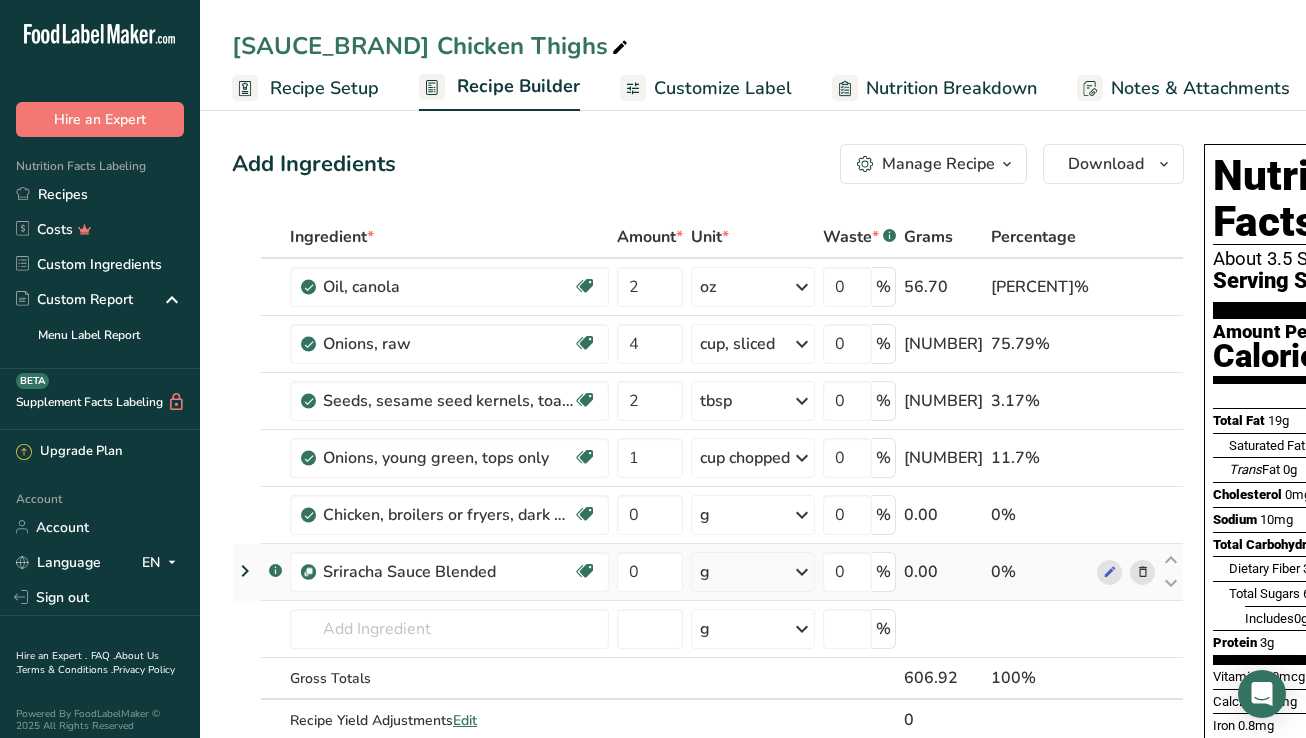 click at bounding box center (802, 572) 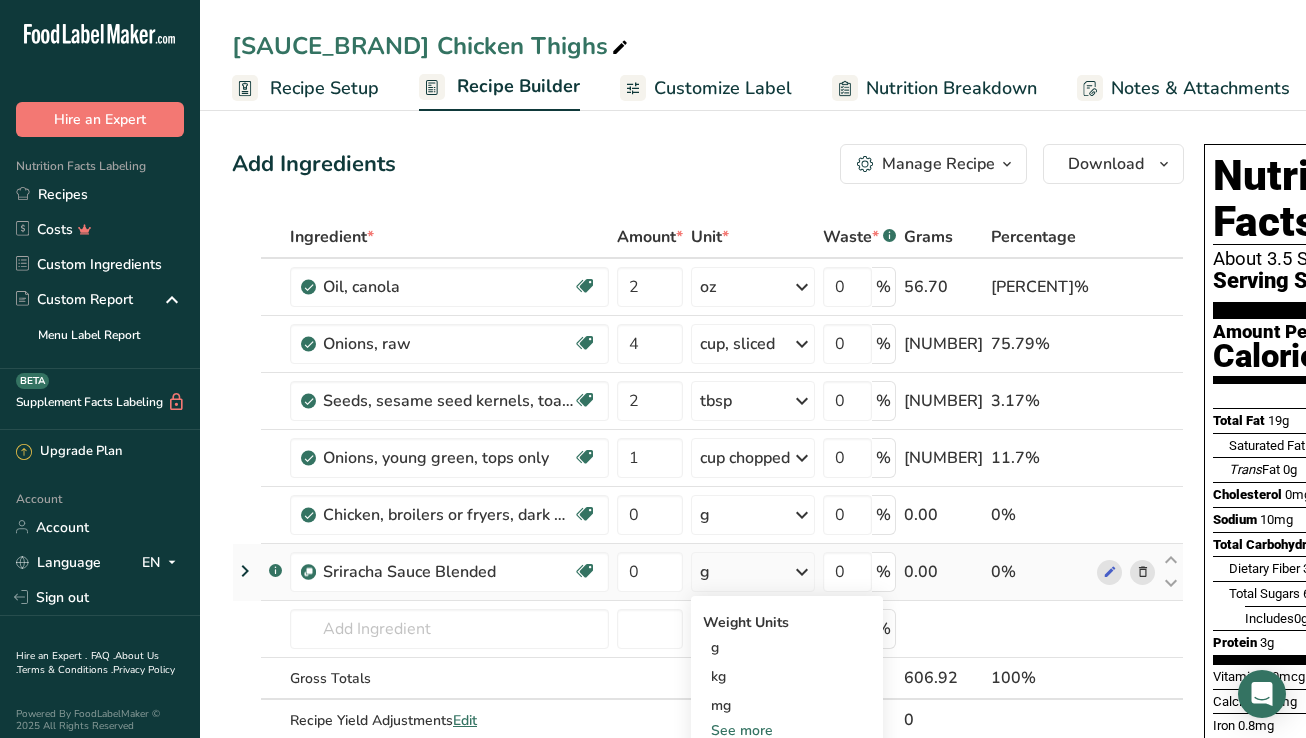click at bounding box center (802, 572) 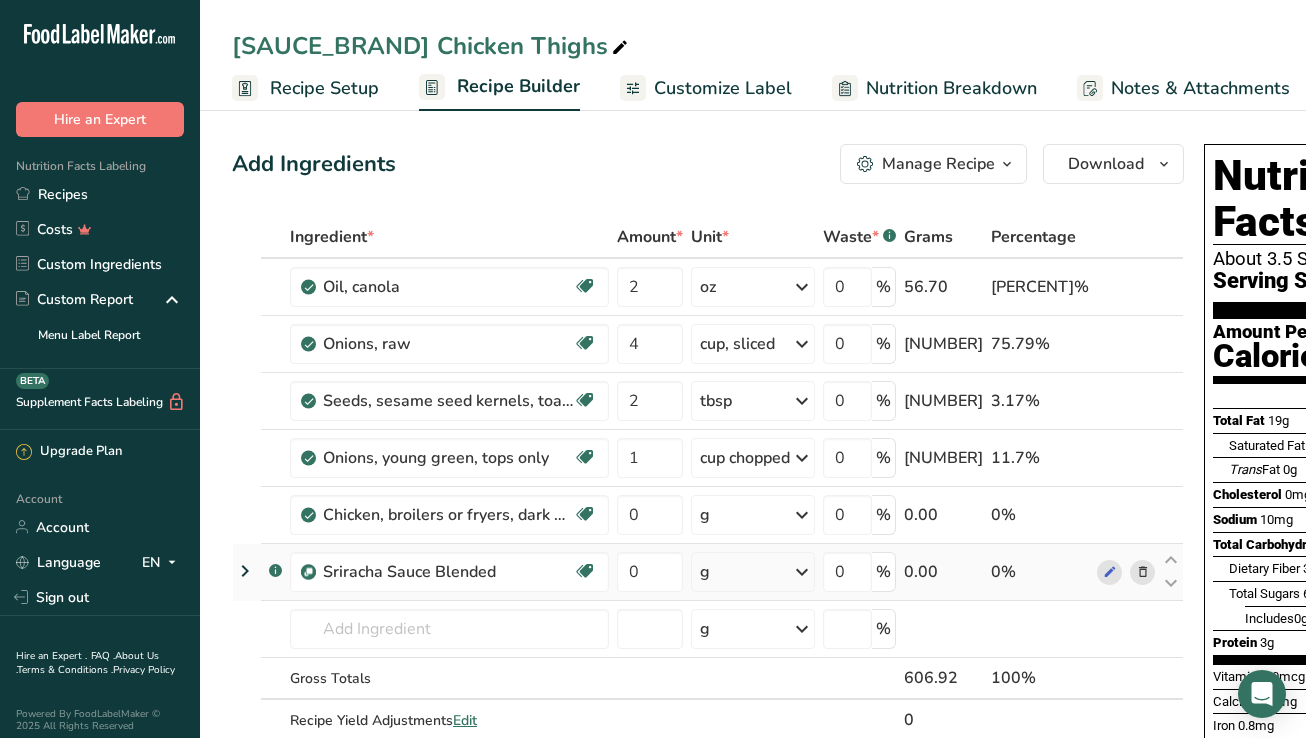 click on "g" at bounding box center (753, 572) 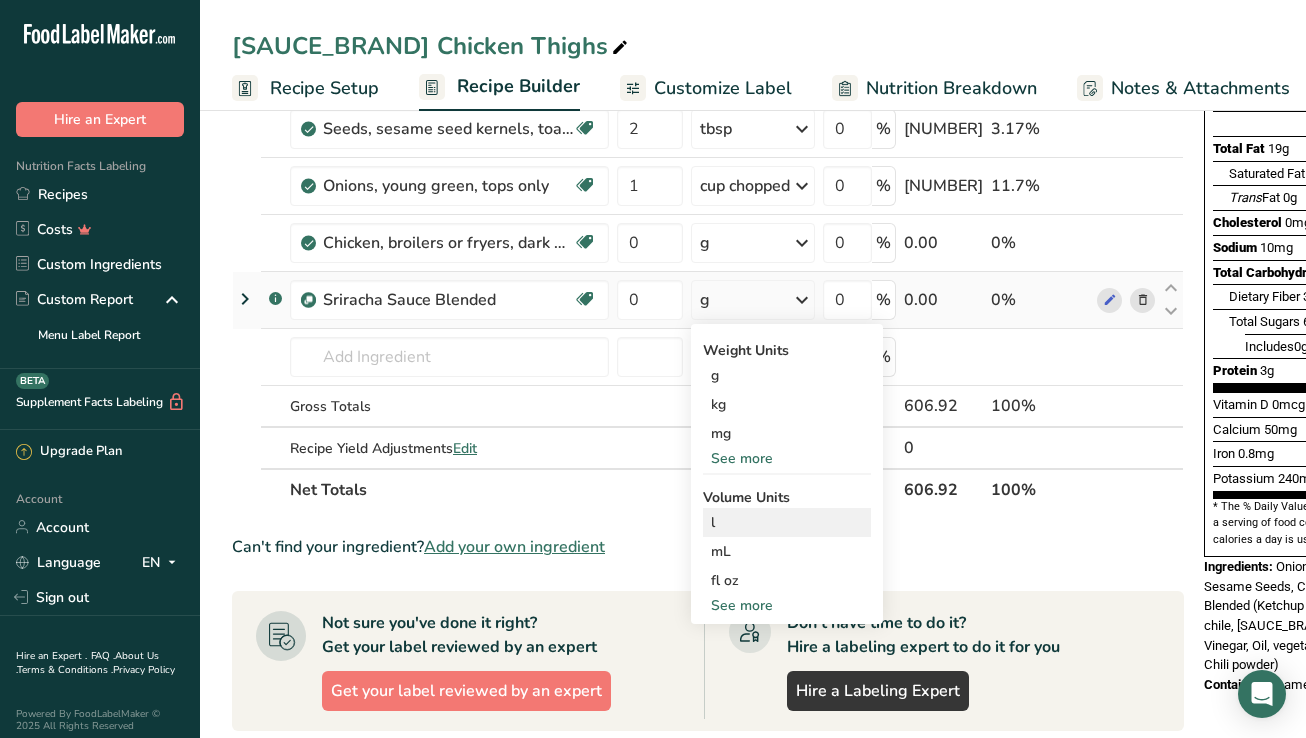 scroll, scrollTop: 280, scrollLeft: 0, axis: vertical 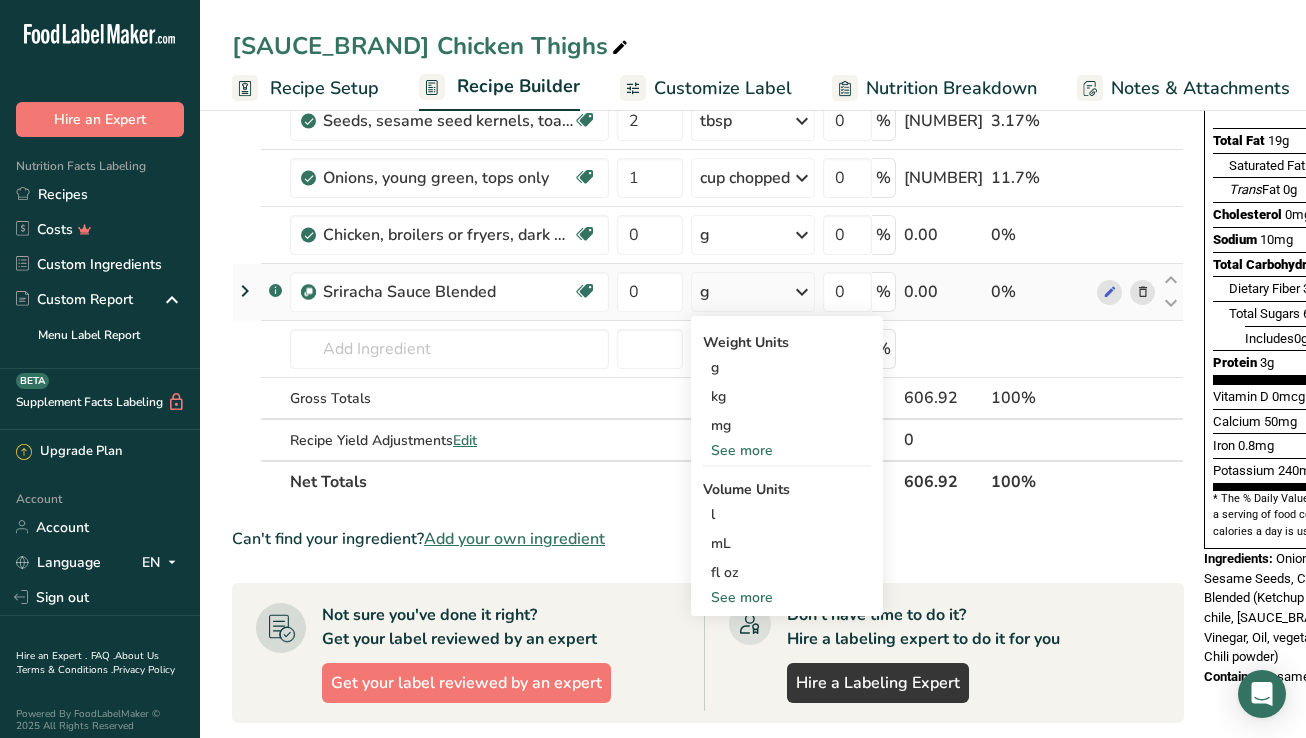 click on "See more" at bounding box center (787, 597) 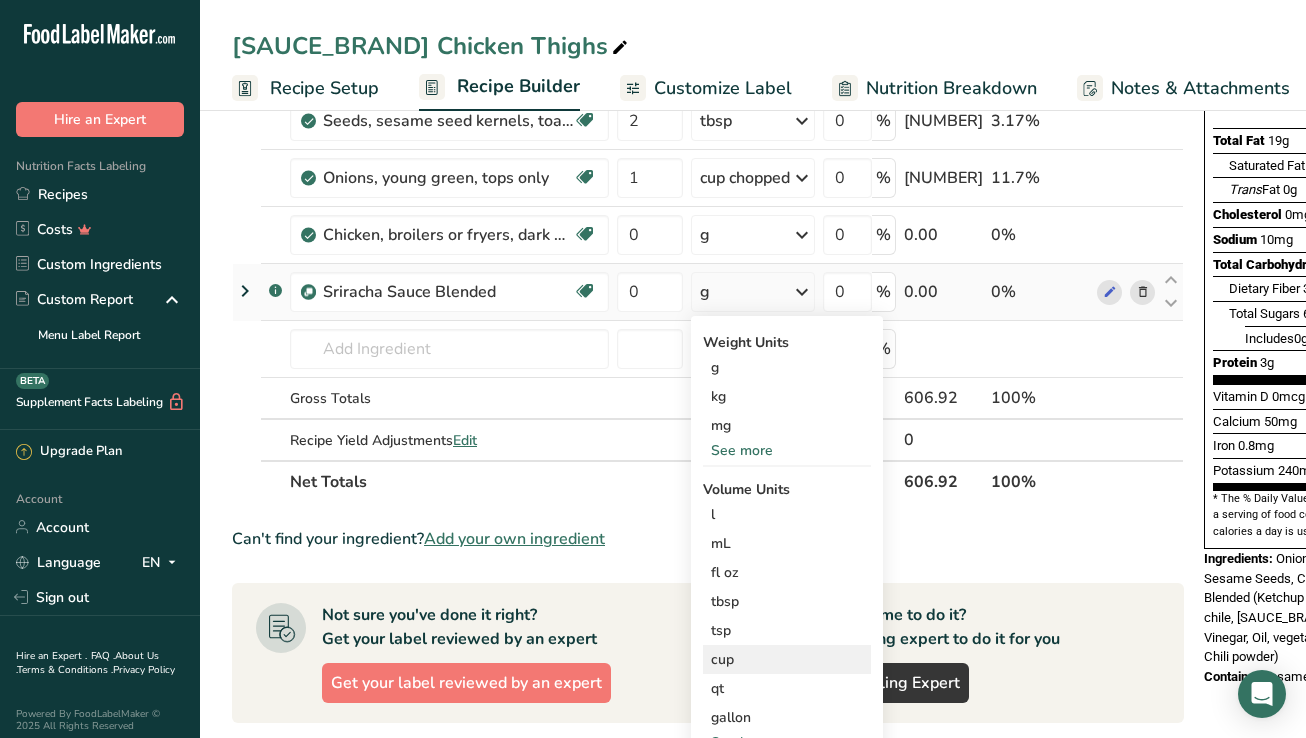 click on "cup" at bounding box center [787, 659] 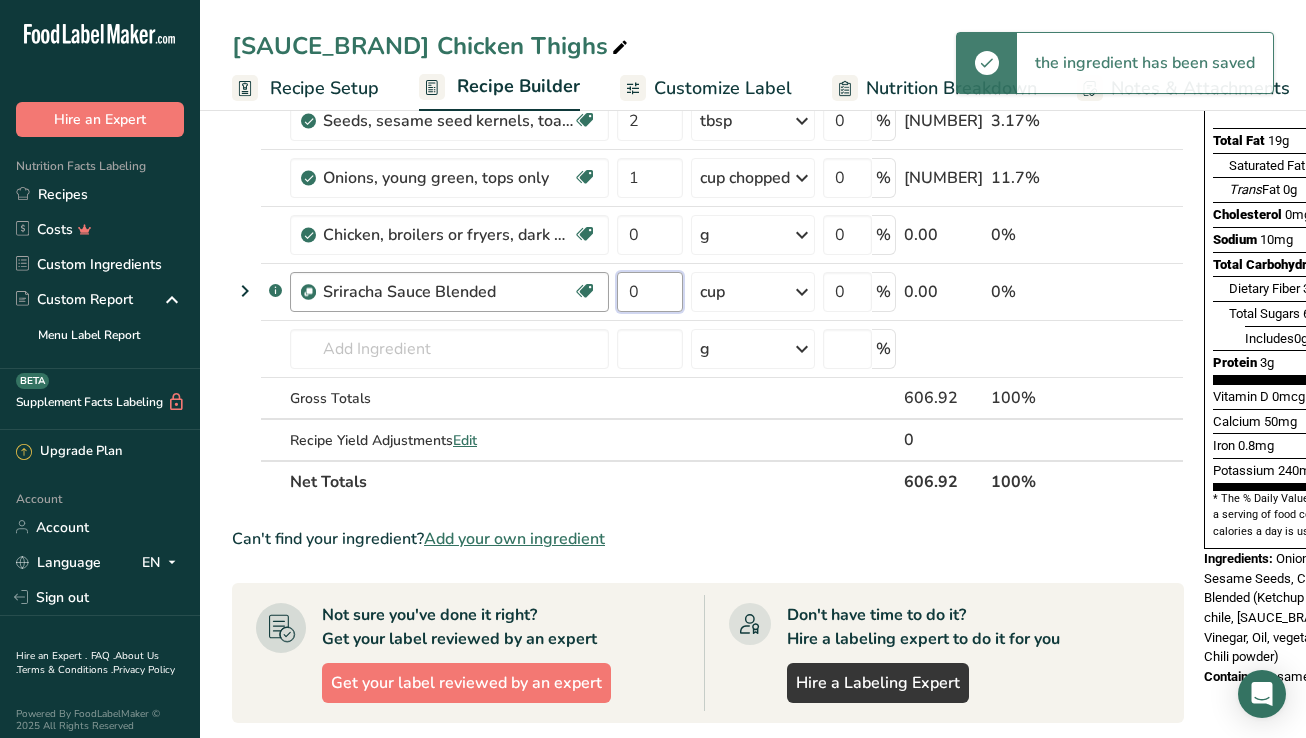 drag, startPoint x: 649, startPoint y: 295, endPoint x: 603, endPoint y: 294, distance: 46.010868 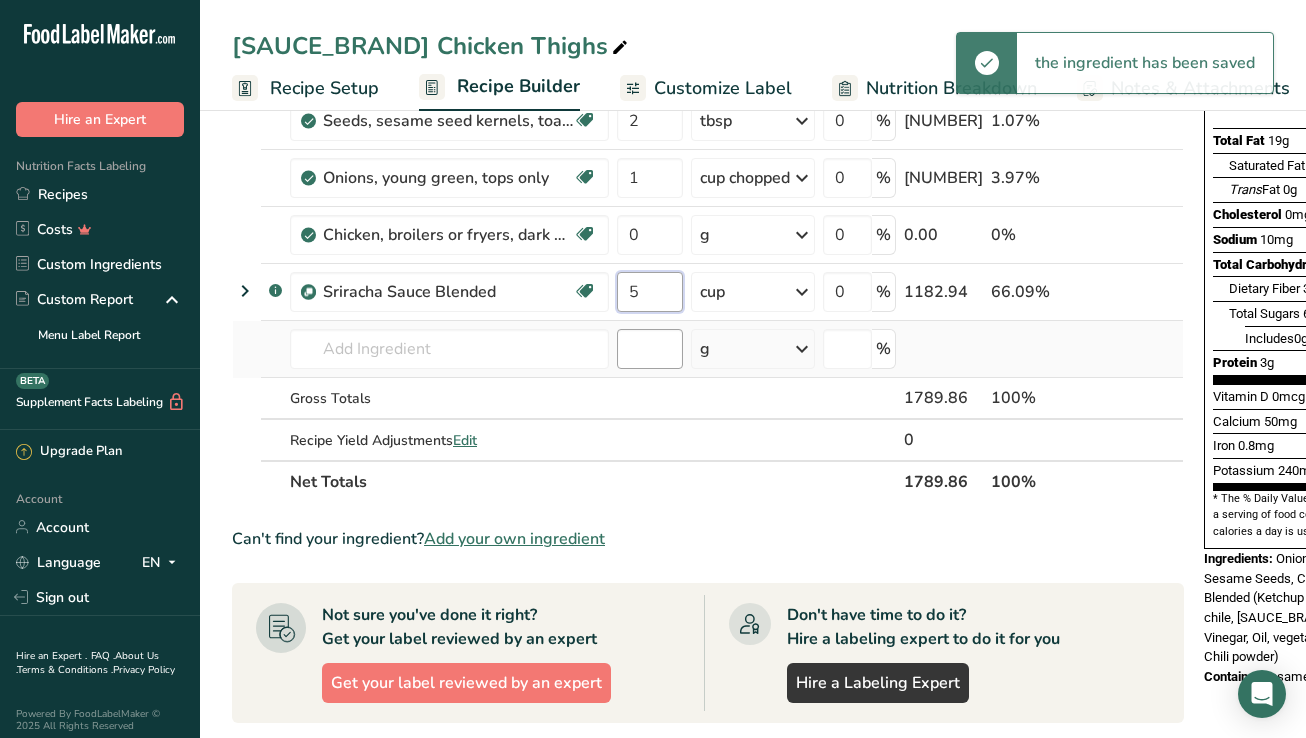 type on "5" 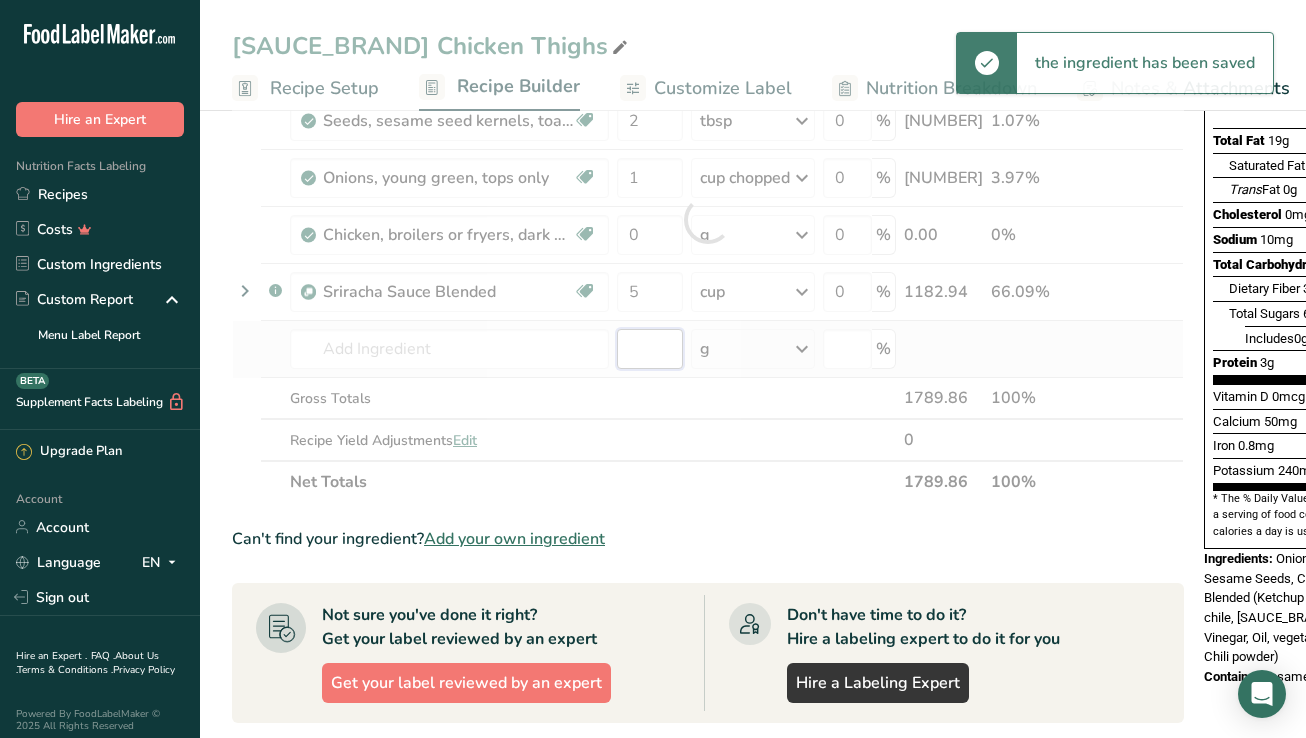 click on "Ingredient *
Amount *
Unit *
Waste *   .a-a{fill:#347362;}.b-a{fill:#fff;}          Grams
Percentage
Oil, canola
Source of Omega 3
Dairy free
Gluten free
Vegan
Vegetarian
Soy free
2
oz
Portions
1 tbsp
1 cup
1 tsp
Weight Units
g
kg
mg
See more
Volume Units
l
Volume units require a density conversion. If you know your ingredient's density enter it below. Otherwise, click on "RIA" our AI Regulatory bot - she will be able to help you
lb/ft3
g/cm3
Confirm
mL" at bounding box center (708, 219) 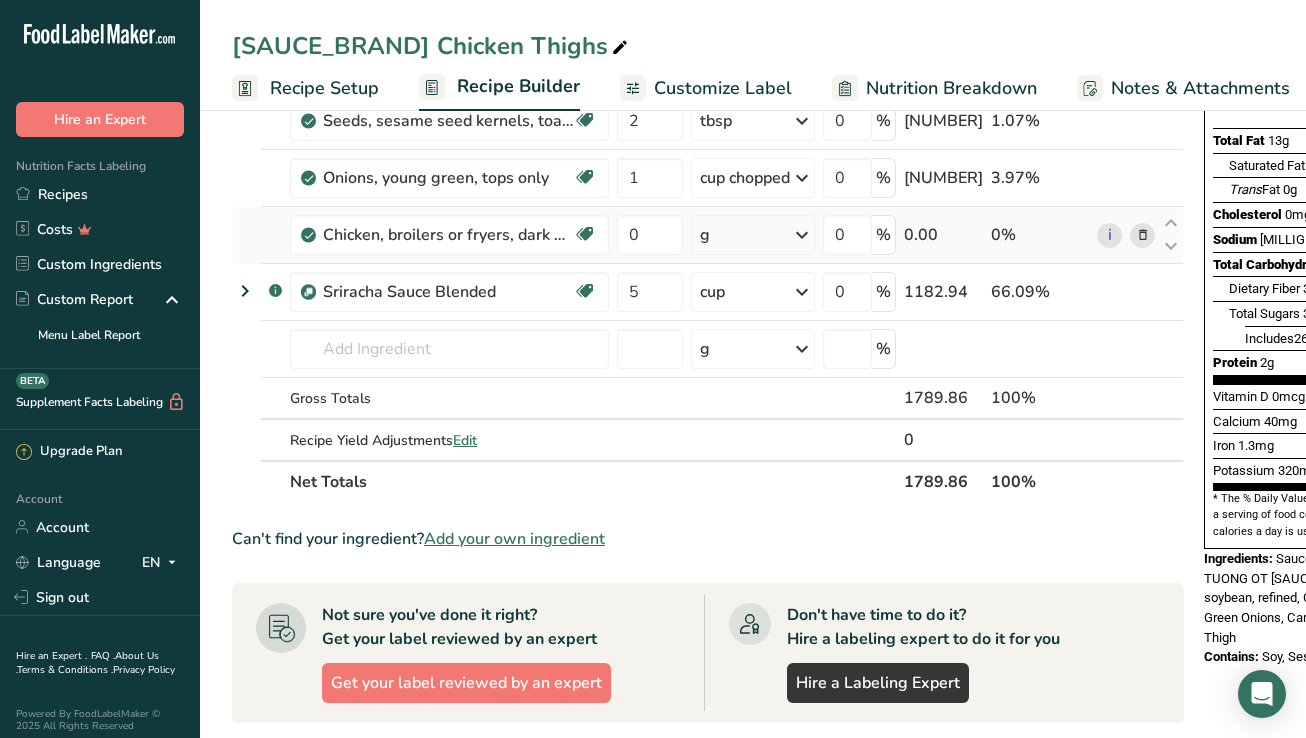 click on "g" at bounding box center (753, 235) 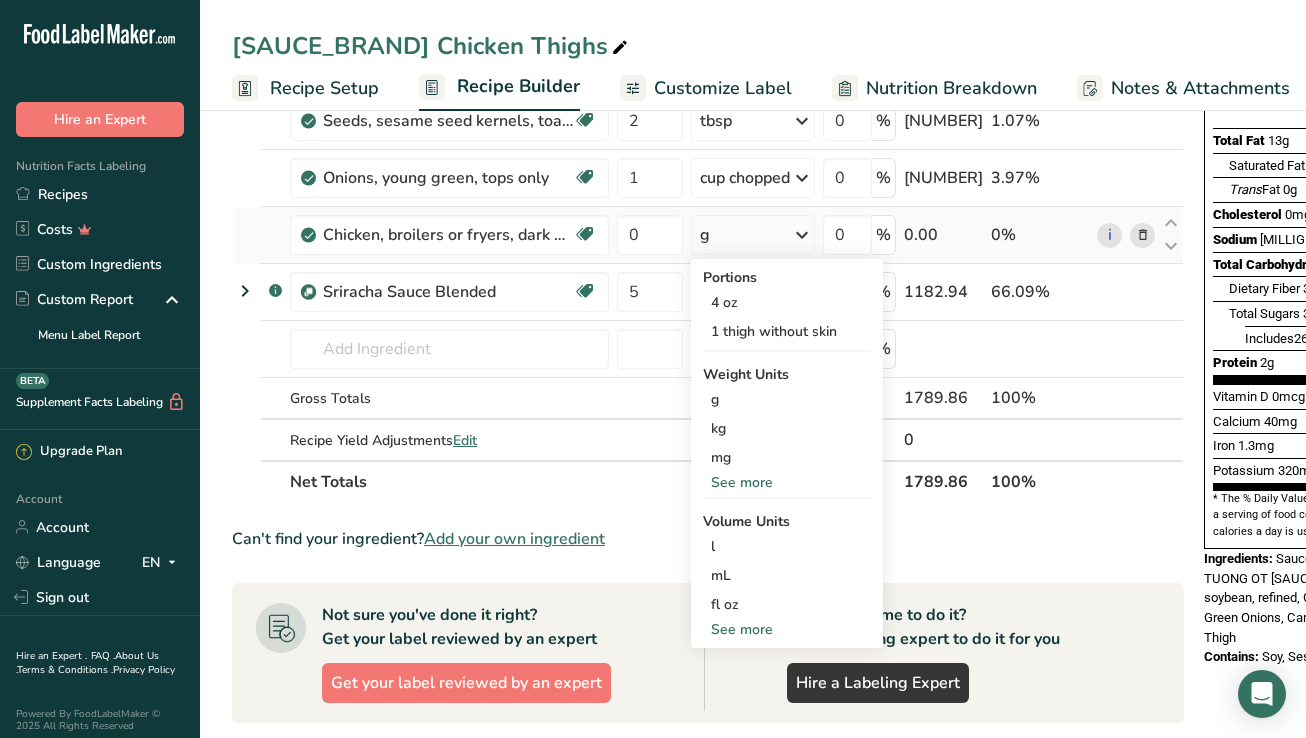 click on "See more" at bounding box center [787, 482] 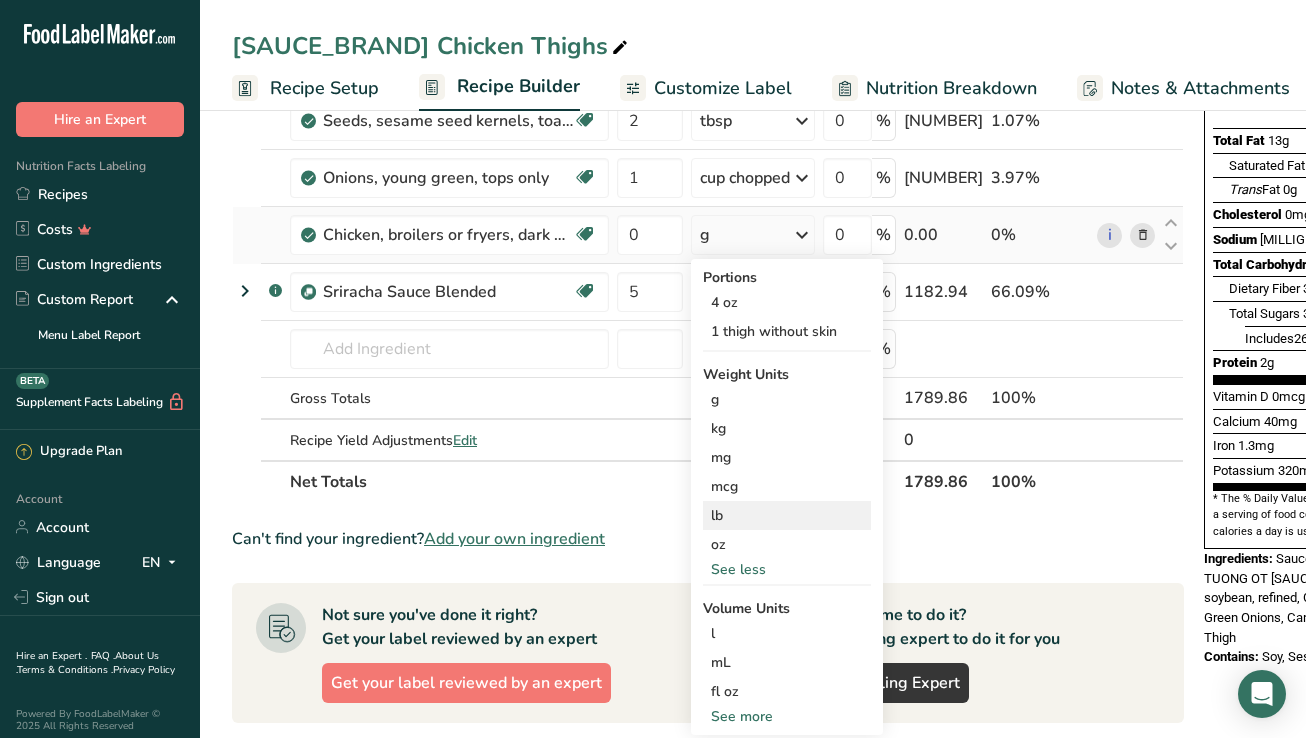 click on "lb" at bounding box center [787, 515] 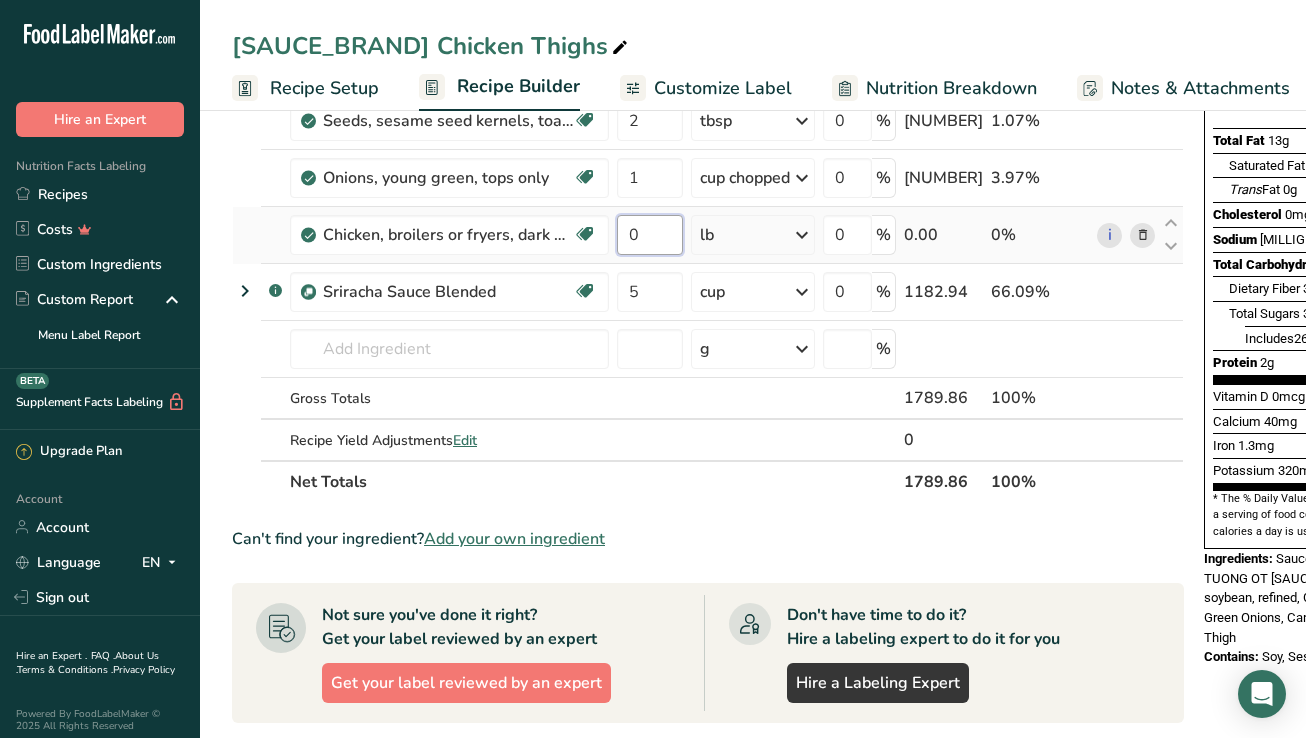 drag, startPoint x: 649, startPoint y: 235, endPoint x: 614, endPoint y: 231, distance: 35.22783 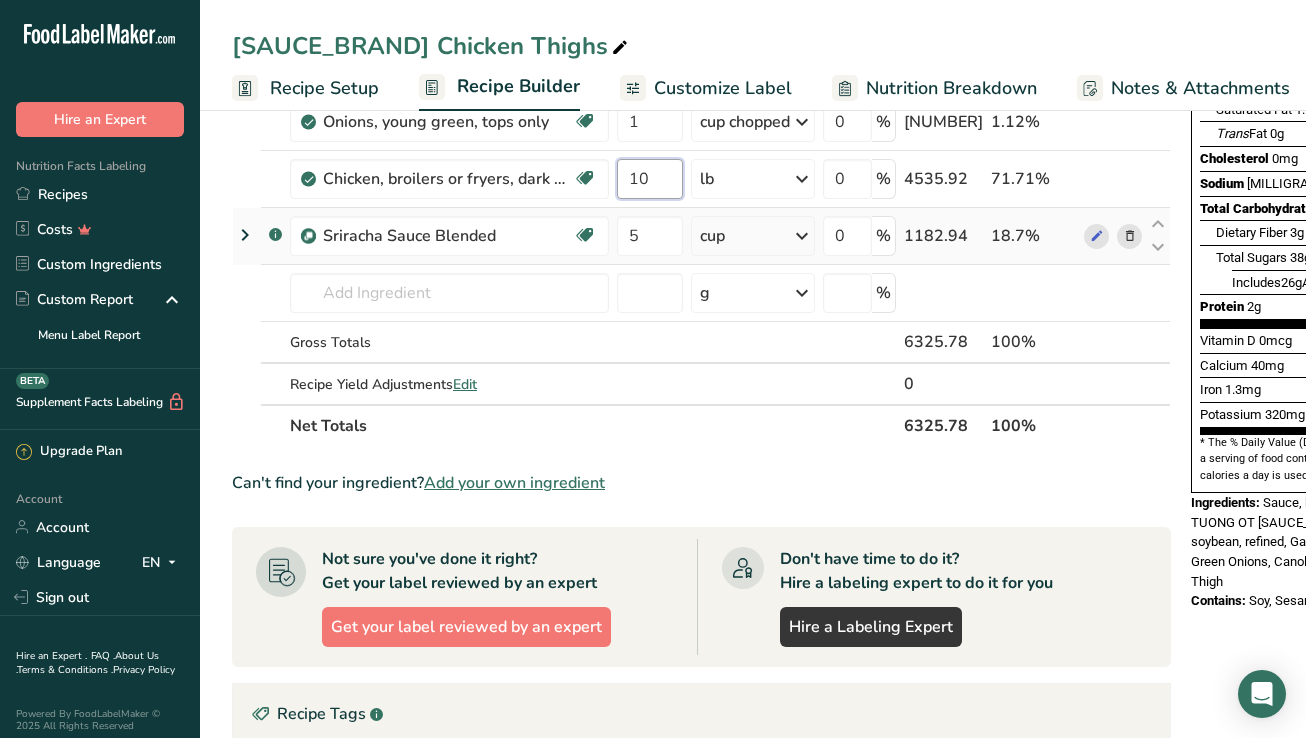 scroll, scrollTop: 337, scrollLeft: 0, axis: vertical 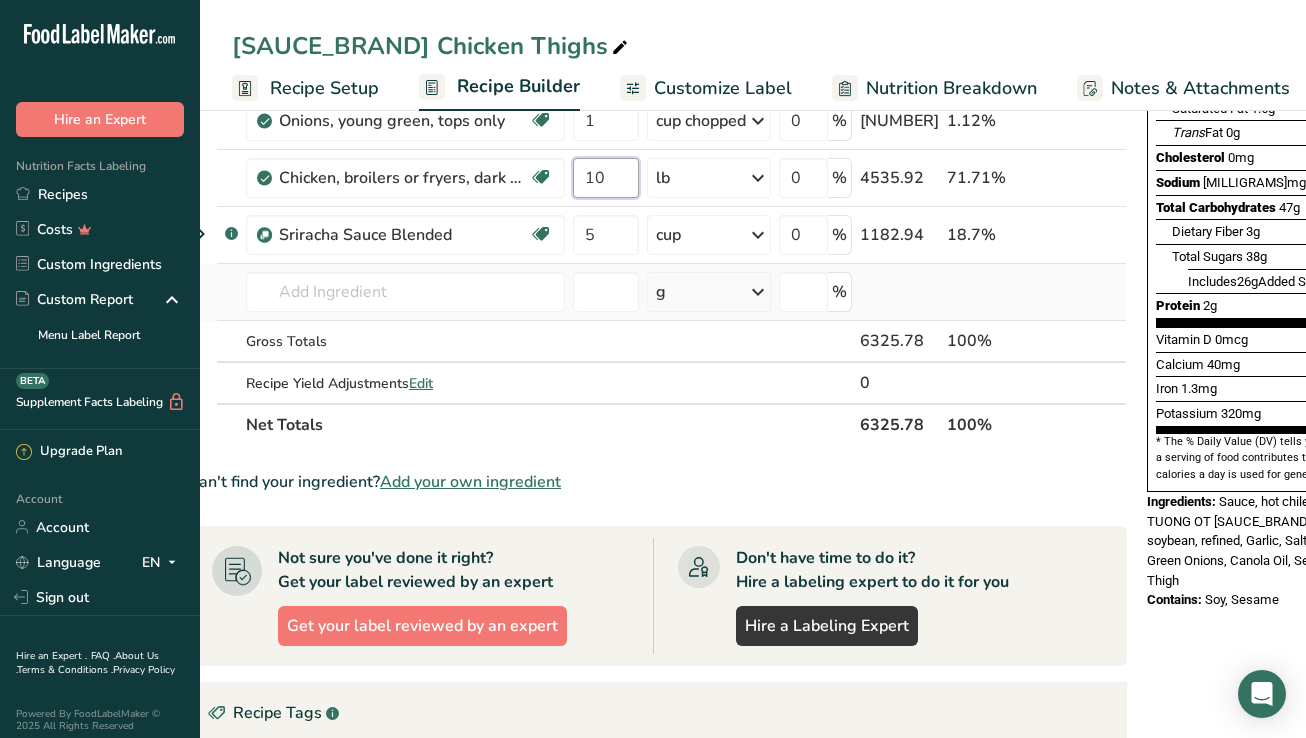 type on "10" 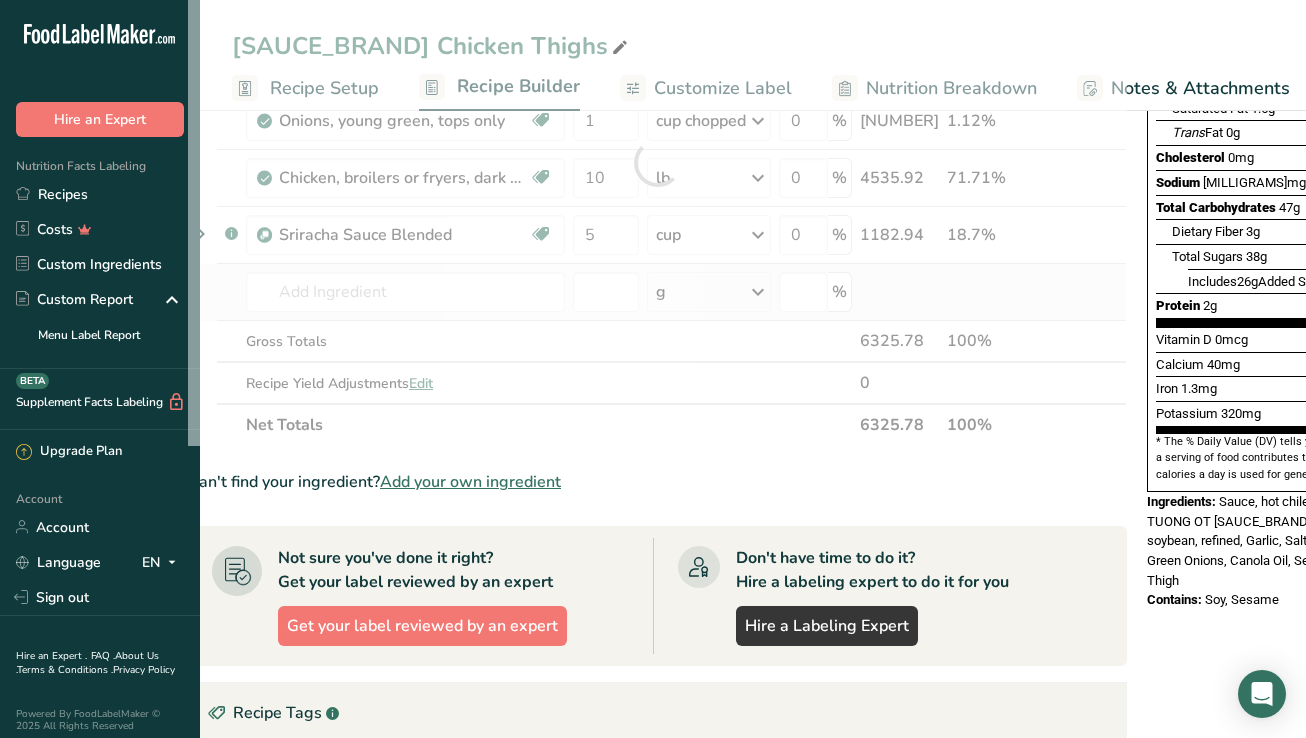 click on "Ingredient *
Amount *
Unit *
Waste *   .a-a{fill:#347362;}.b-a{fill:#fff;}          Grams
Percentage
Oil, canola
Source of Omega 3
Dairy free
Gluten free
Vegan
Vegetarian
Soy free
2
oz
Portions
1 tbsp
1 cup
1 tsp
Weight Units
g
kg
mg
See more
Volume Units
l
Volume units require a density conversion. If you know your ingredient's density enter it below. Otherwise, click on "RIA" our AI Regulatory bot - she will be able to help you
lb/ft3
g/cm3
Confirm
mL" at bounding box center (657, 162) 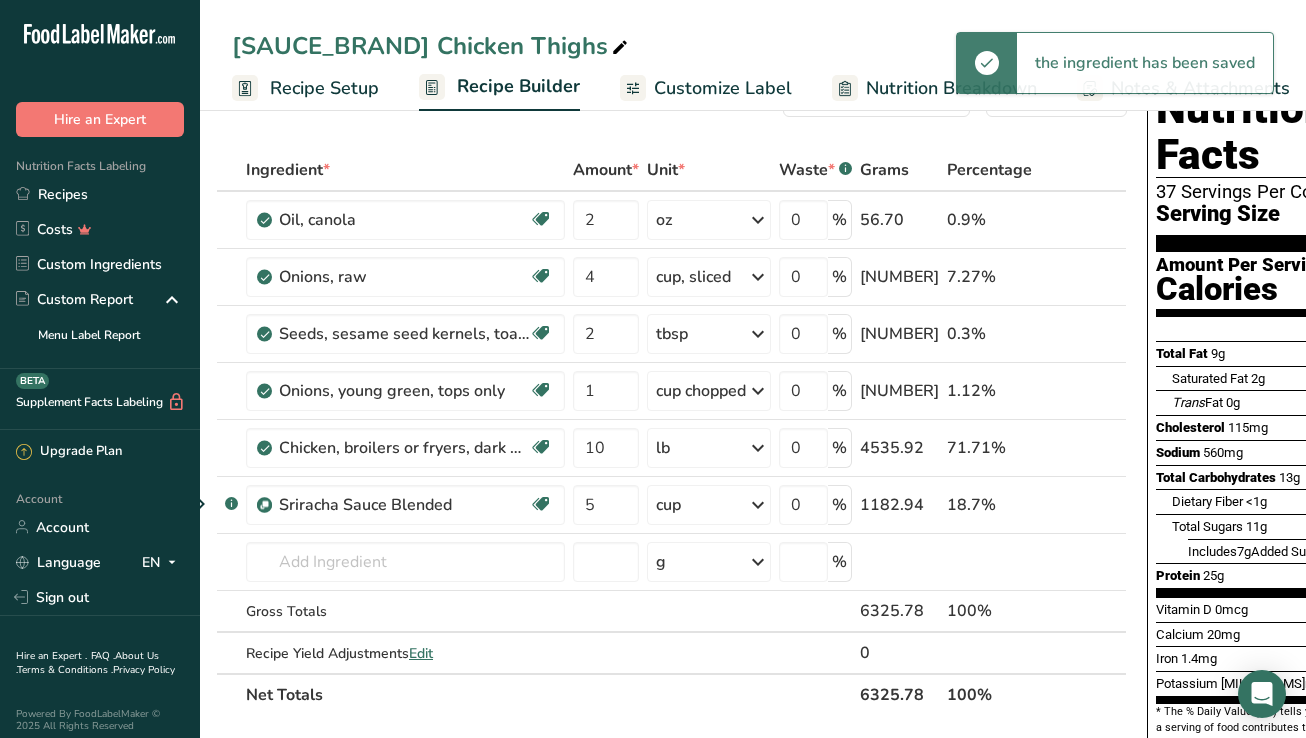 scroll, scrollTop: 11, scrollLeft: 0, axis: vertical 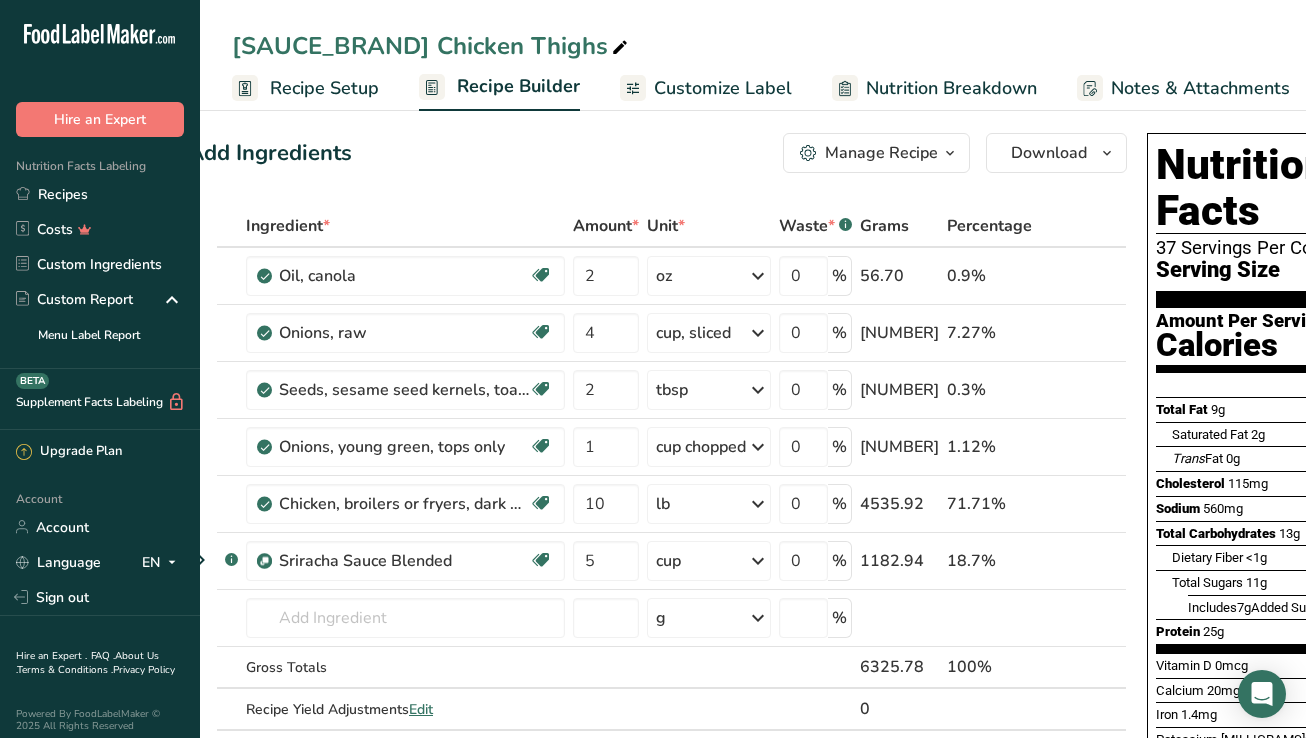 click on "Recipe Setup" at bounding box center [324, 88] 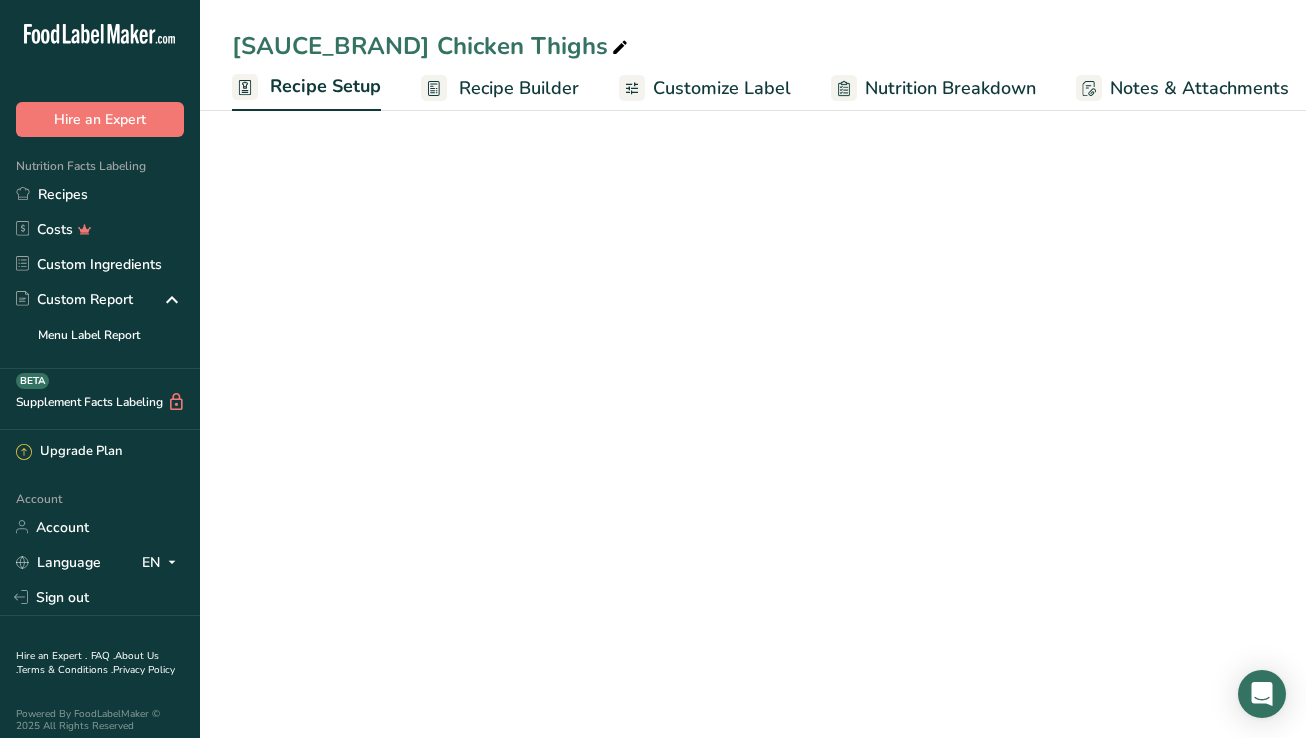 scroll, scrollTop: 0, scrollLeft: 7, axis: horizontal 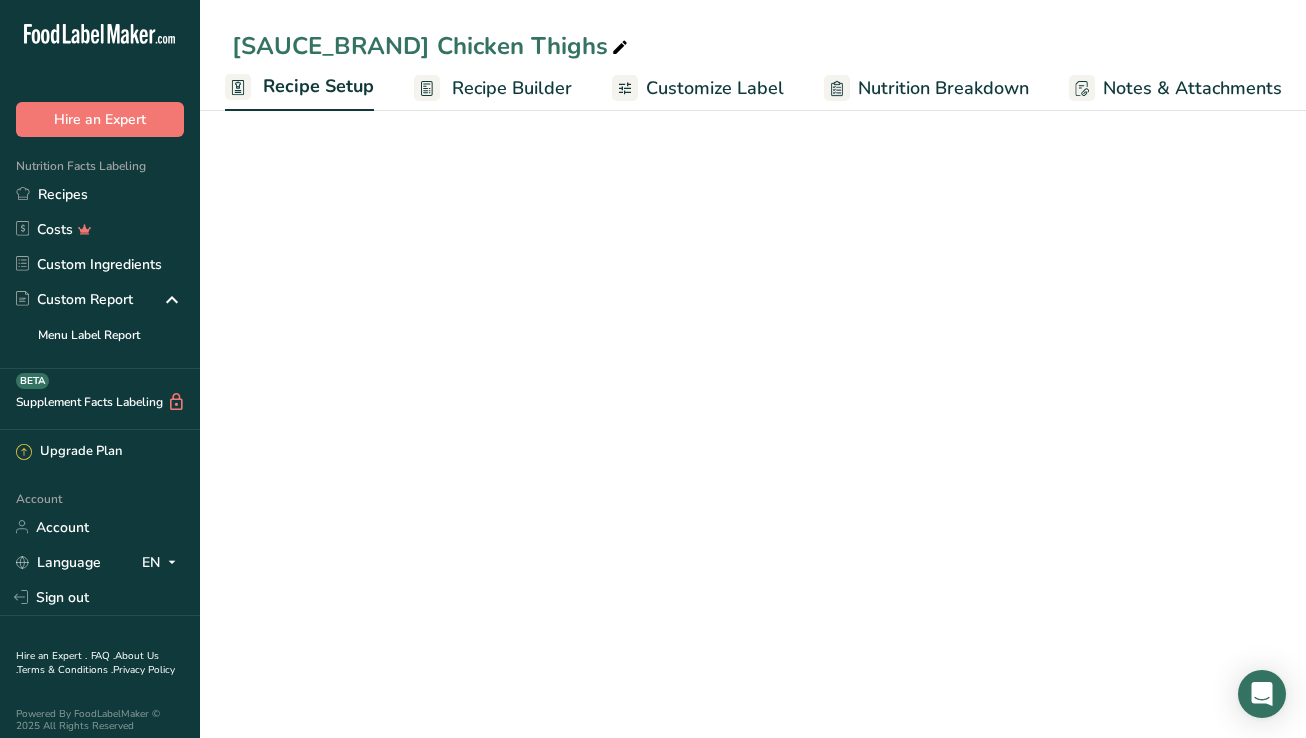select on "5" 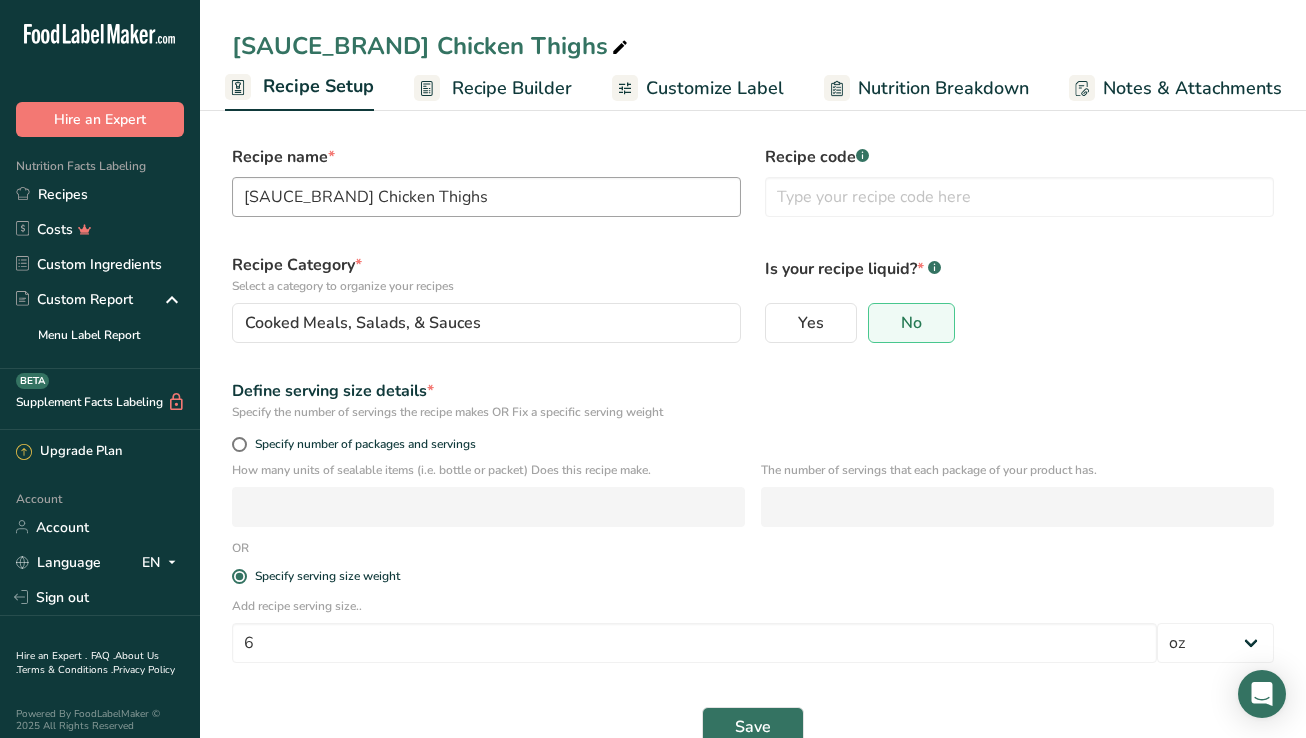 scroll, scrollTop: 0, scrollLeft: 0, axis: both 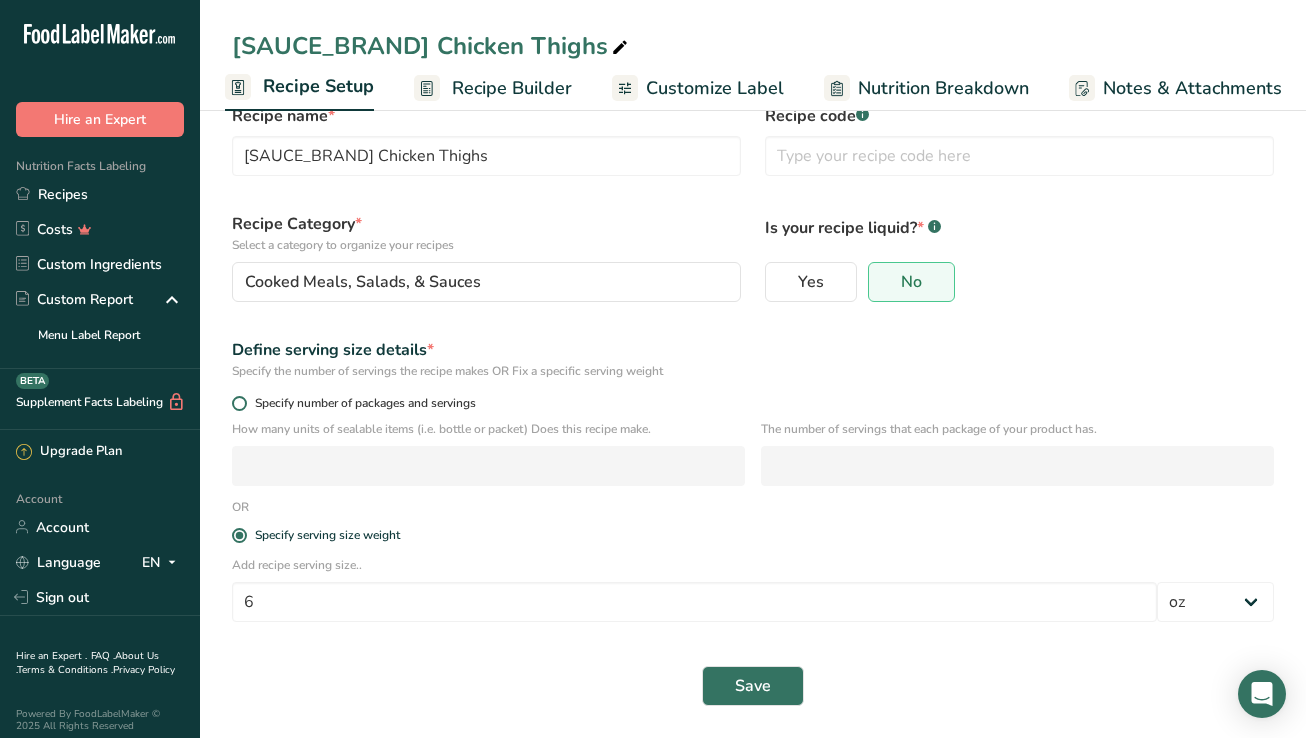click at bounding box center (239, 403) 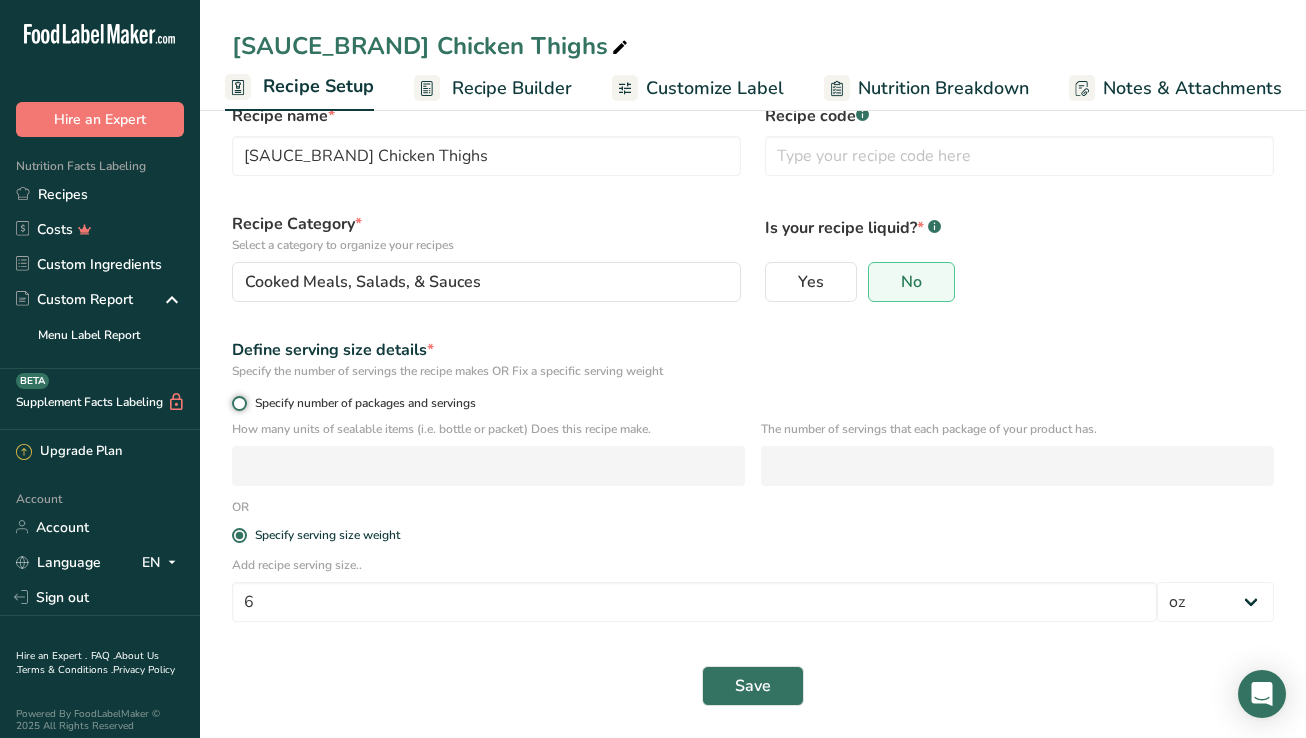 click on "Specify number of packages and servings" at bounding box center (238, 403) 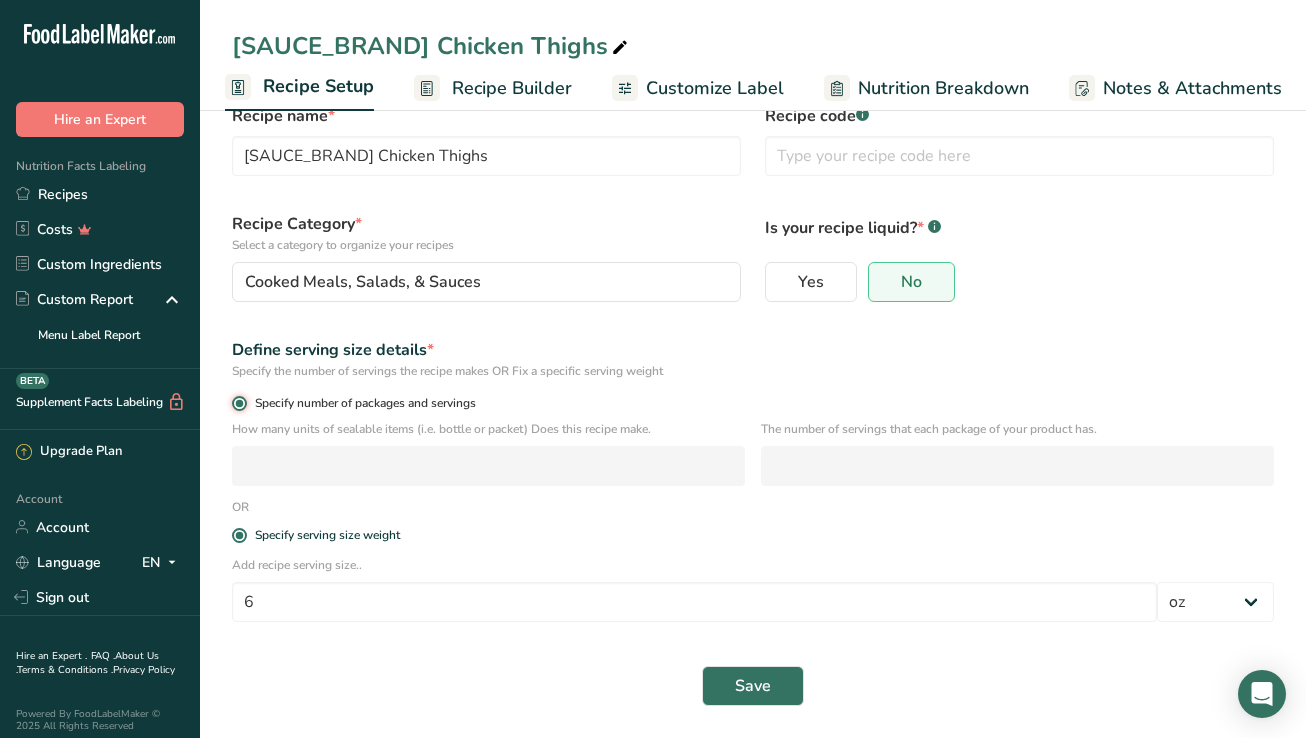 radio on "false" 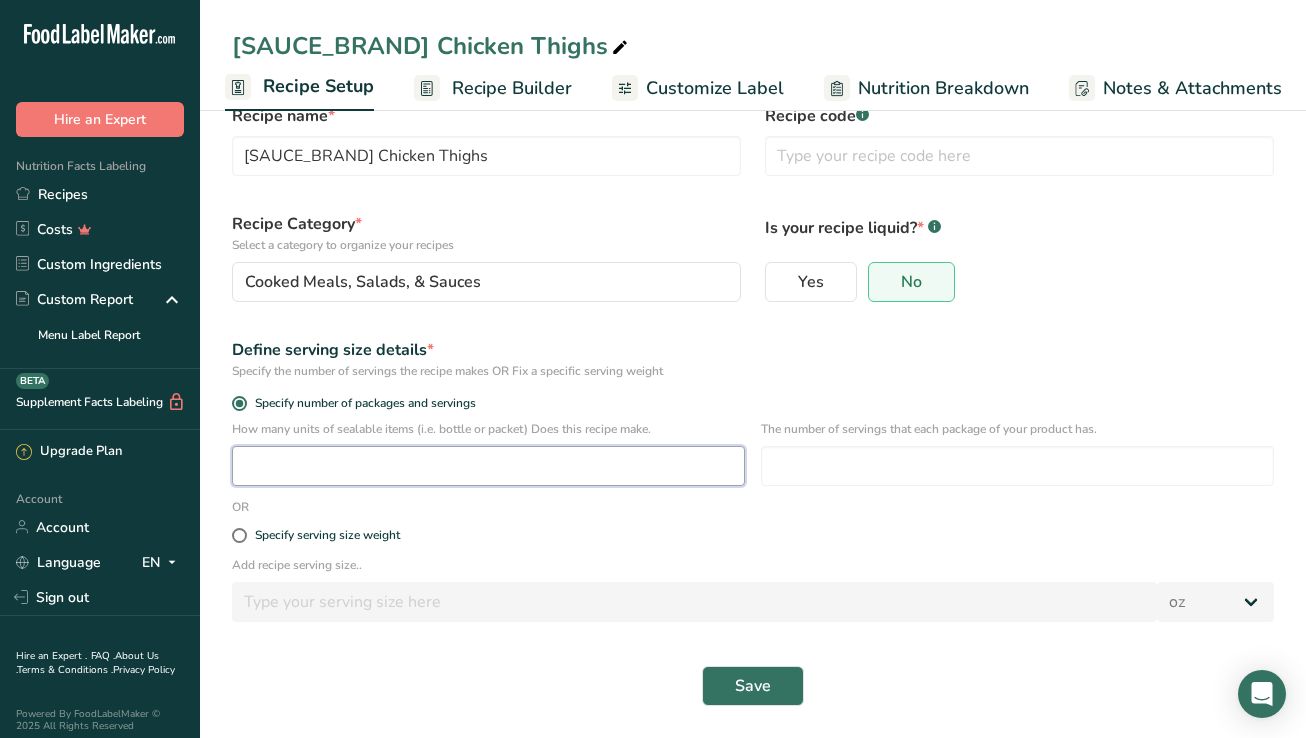 click at bounding box center (488, 466) 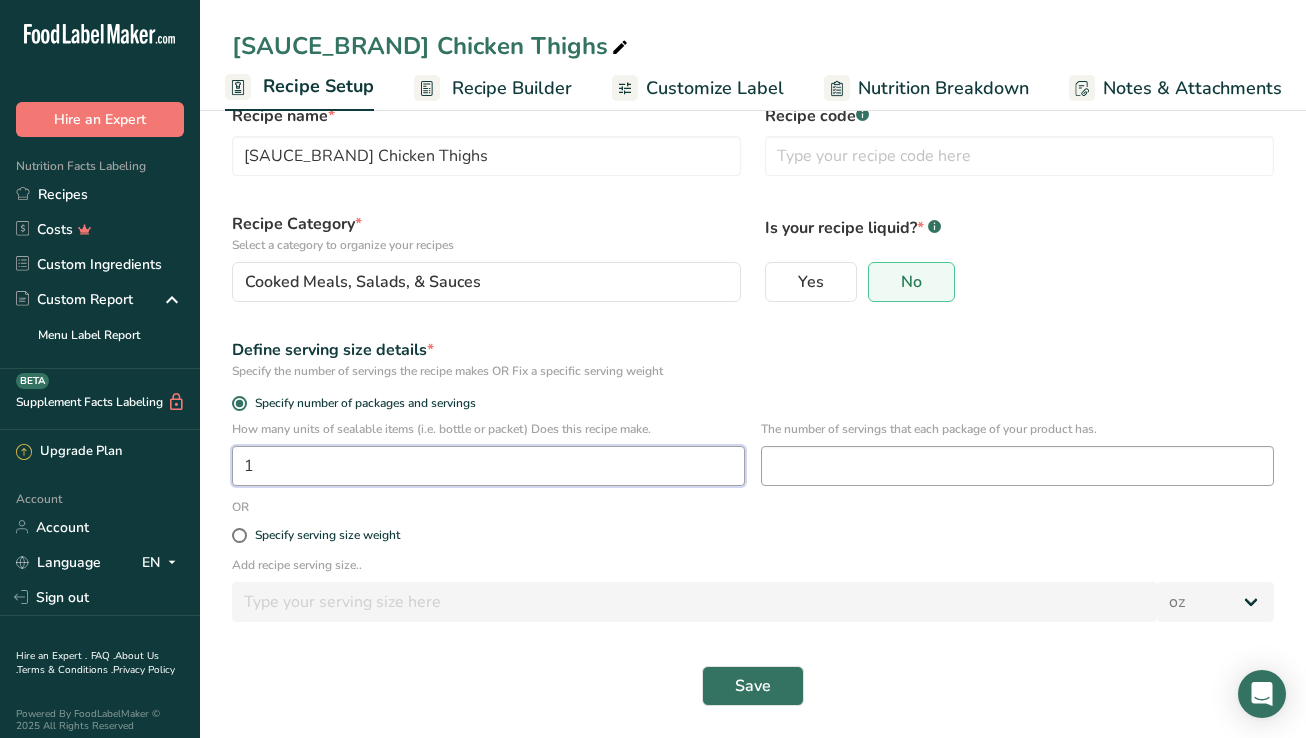 type on "1" 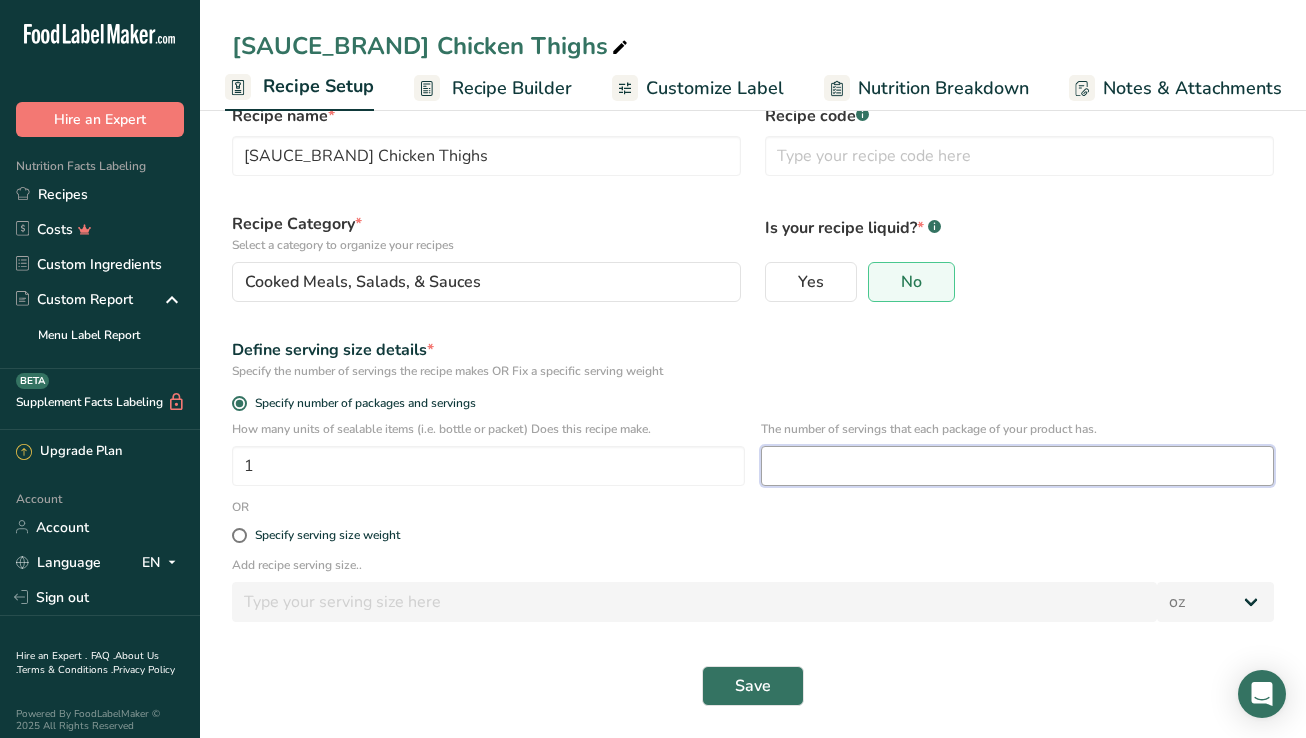 click at bounding box center [1017, 466] 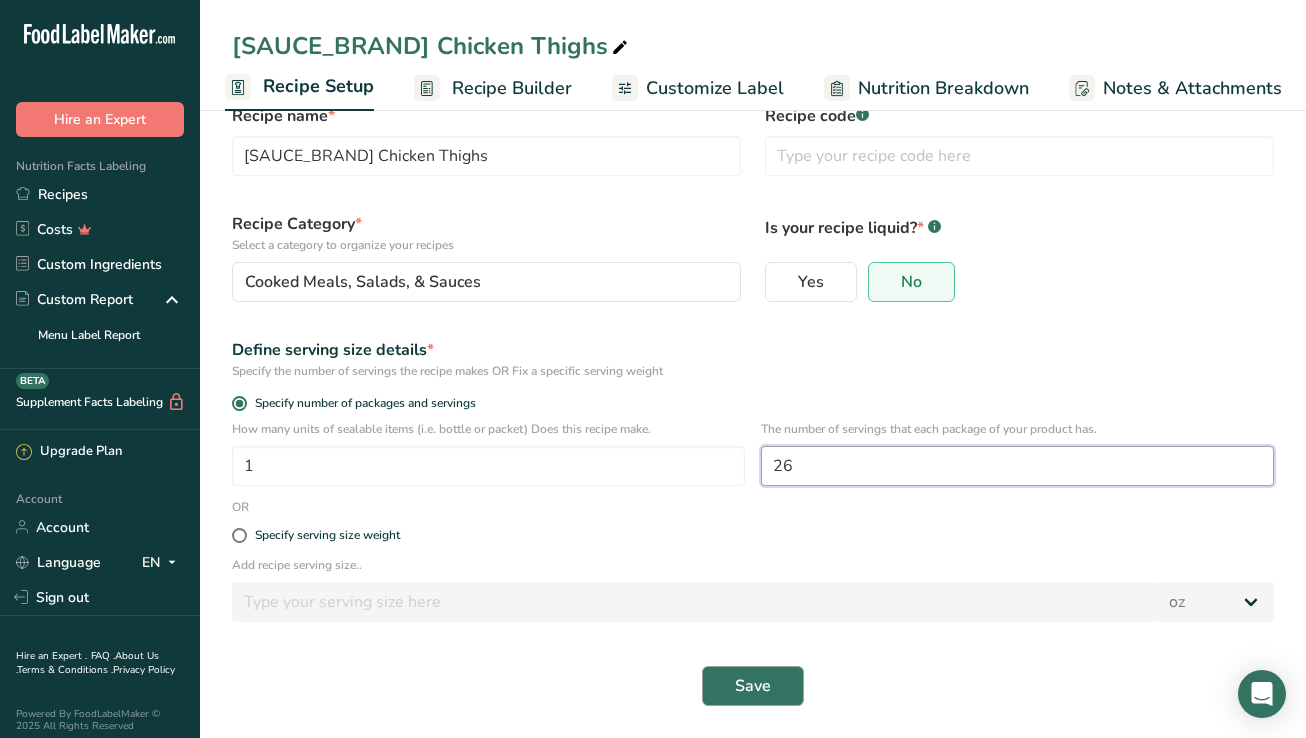 type on "26" 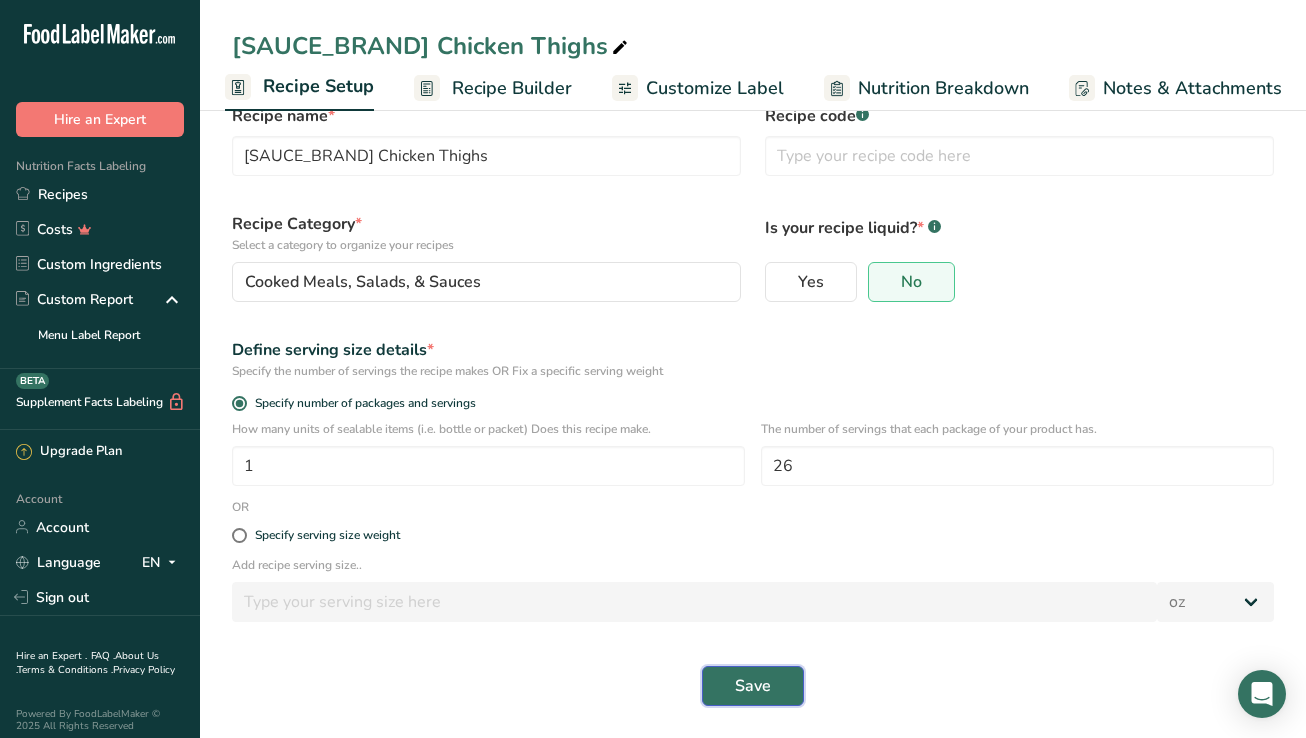 click on "Save" at bounding box center [753, 686] 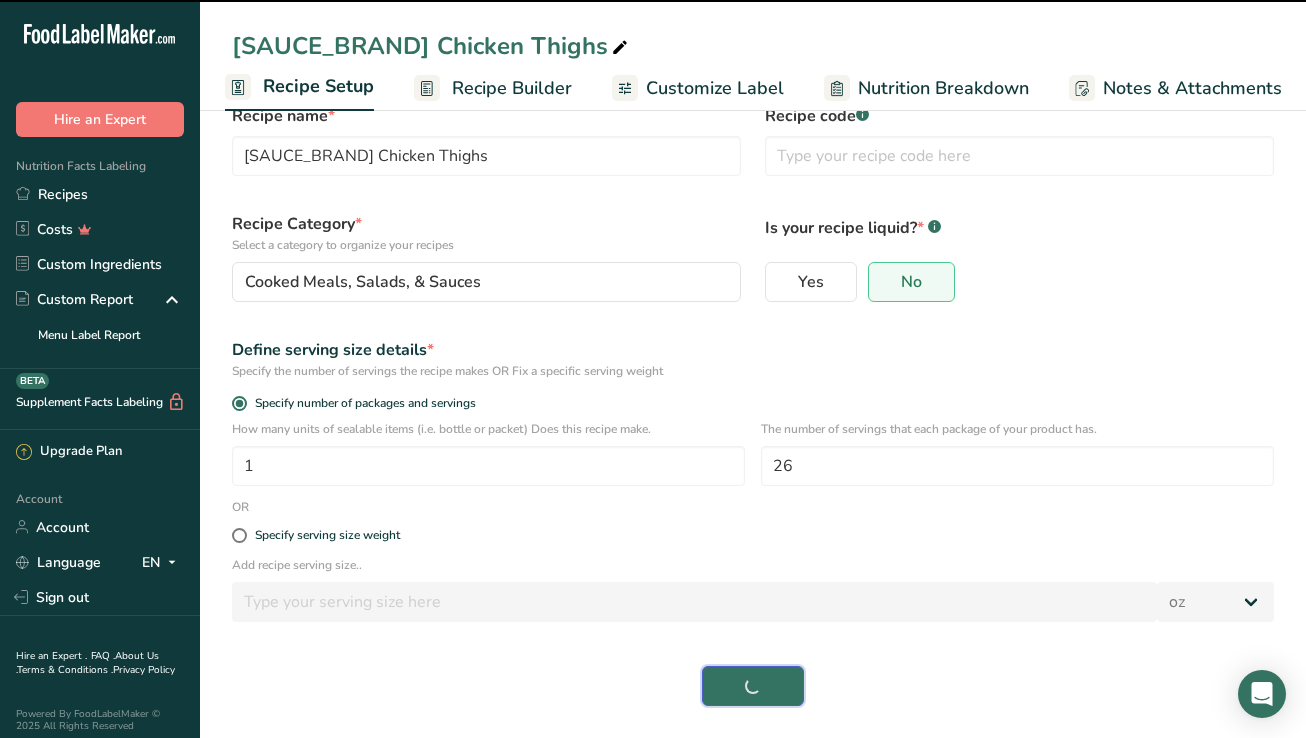 select on "0" 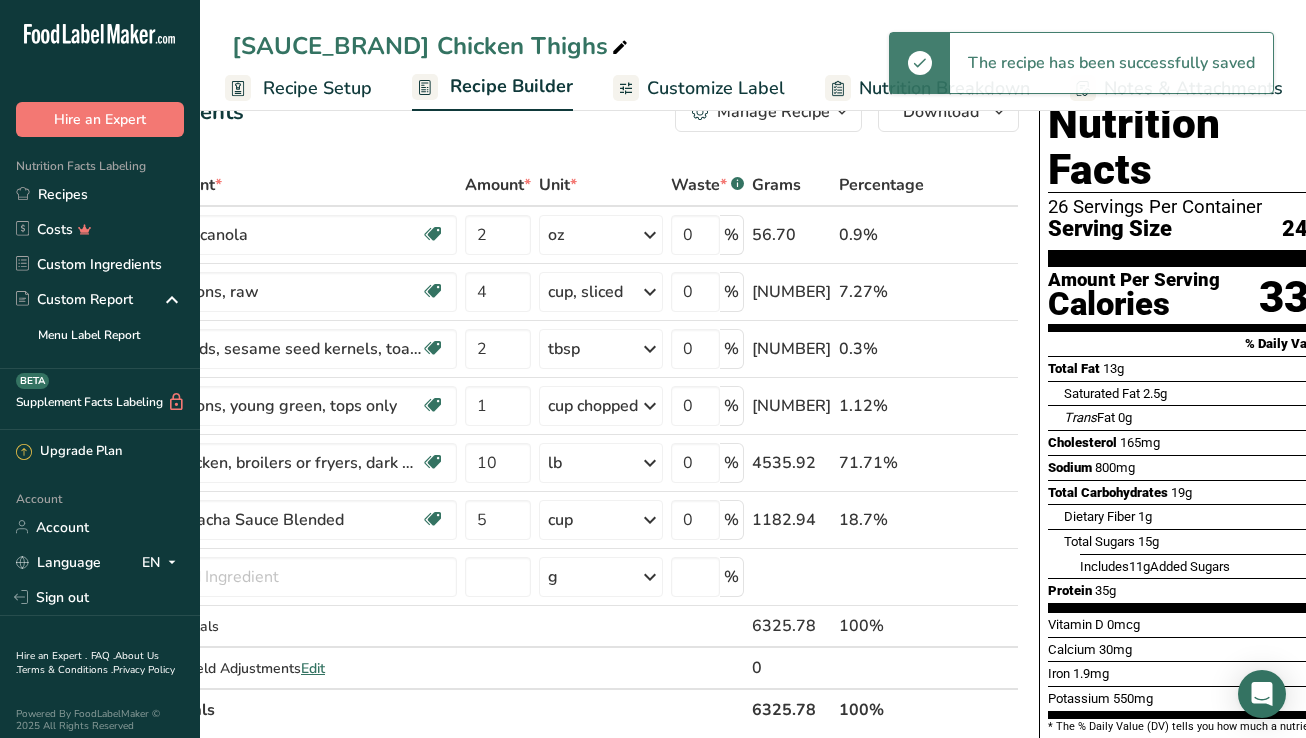 scroll, scrollTop: 0, scrollLeft: 182, axis: horizontal 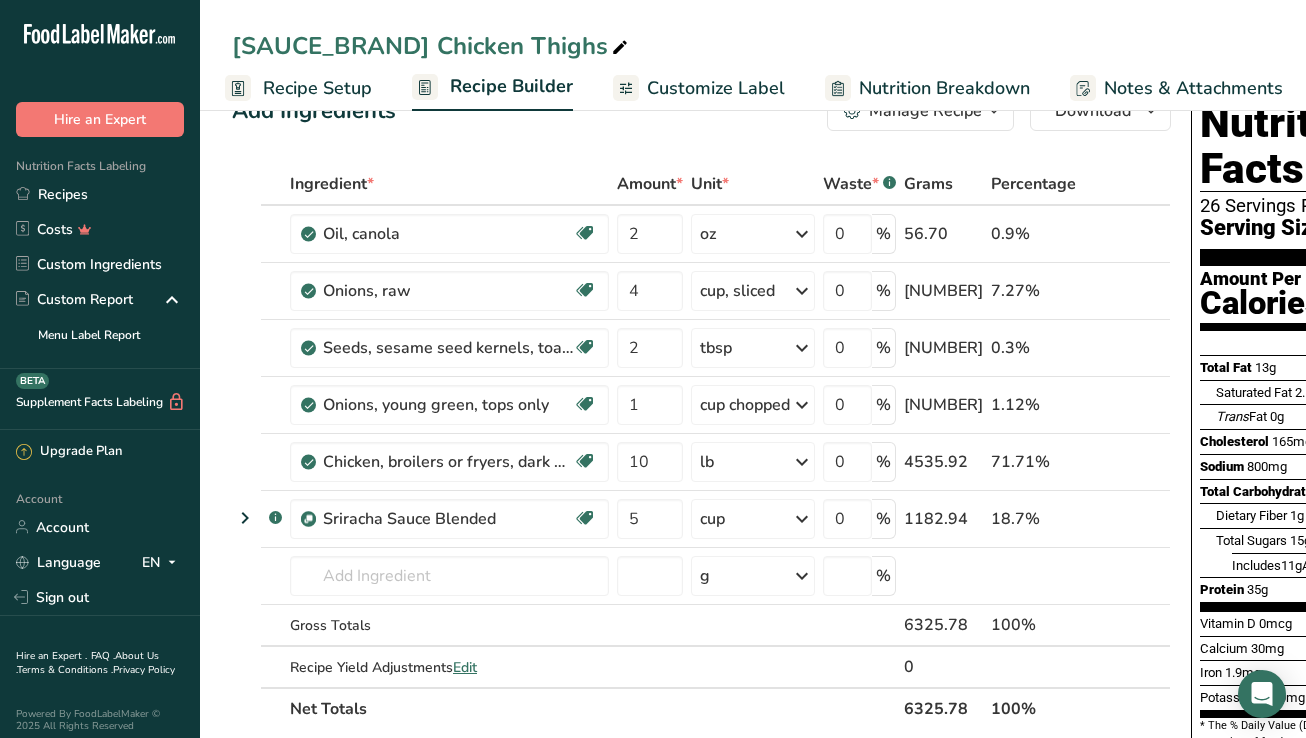click on "Recipe Setup" at bounding box center [317, 88] 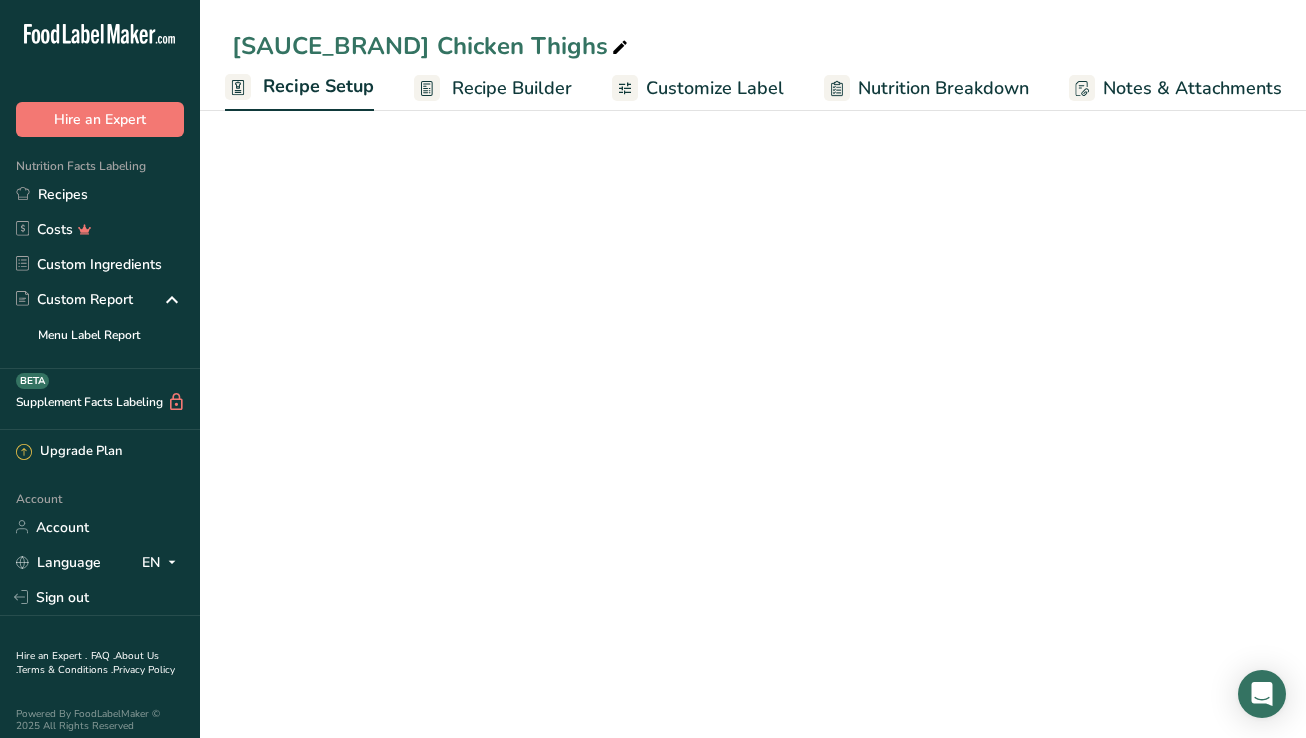 scroll, scrollTop: 52, scrollLeft: 0, axis: vertical 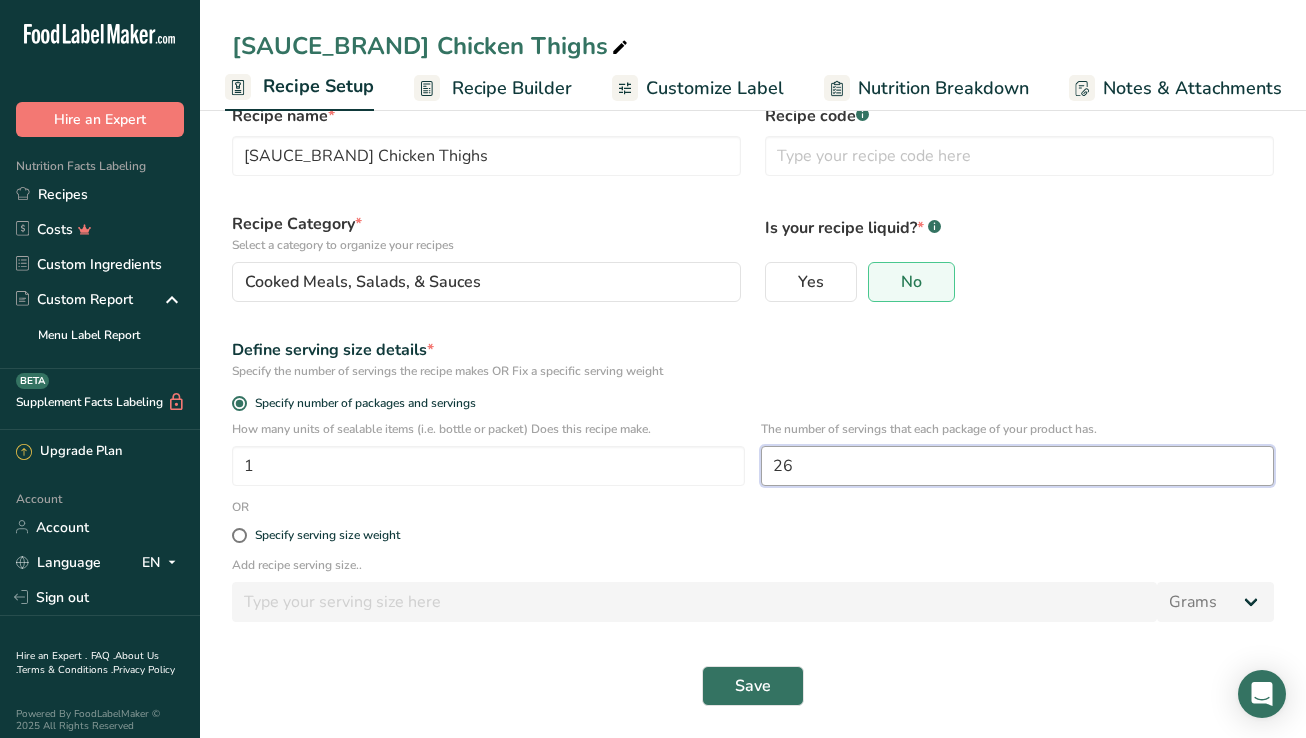 click on "26" at bounding box center [1017, 466] 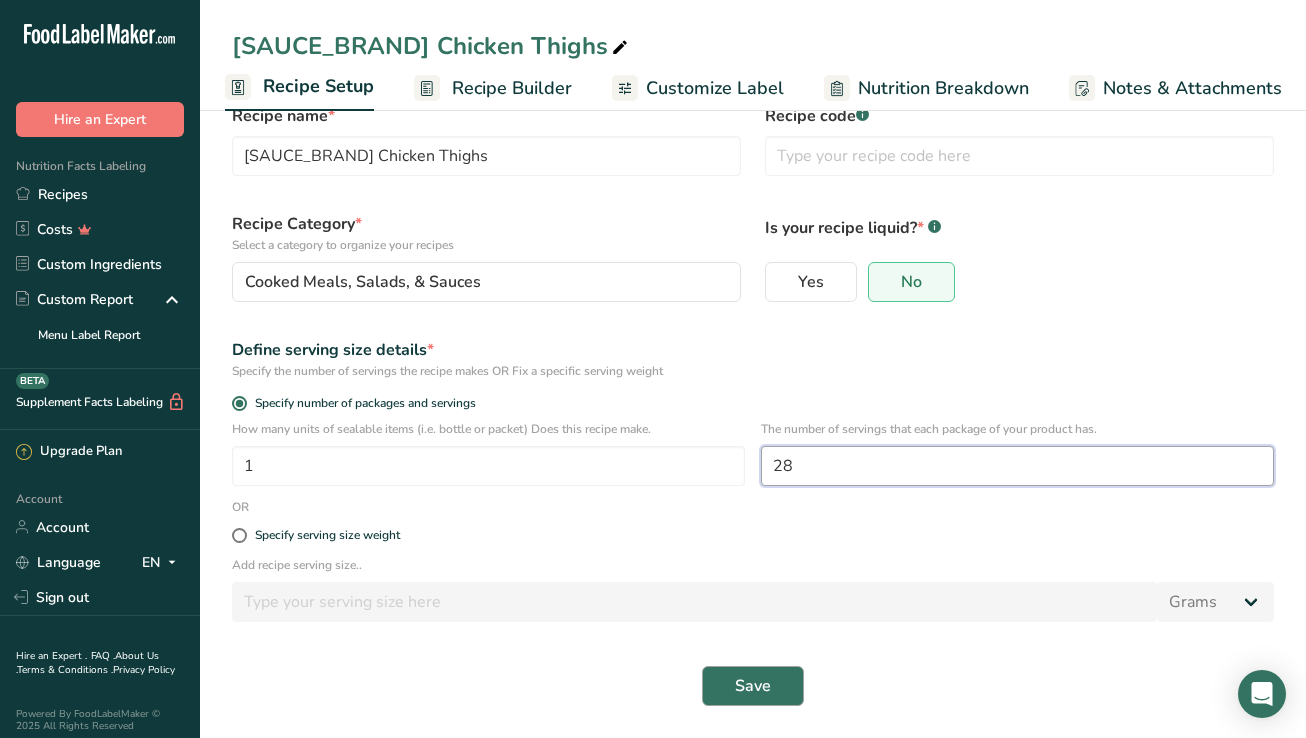 type on "28" 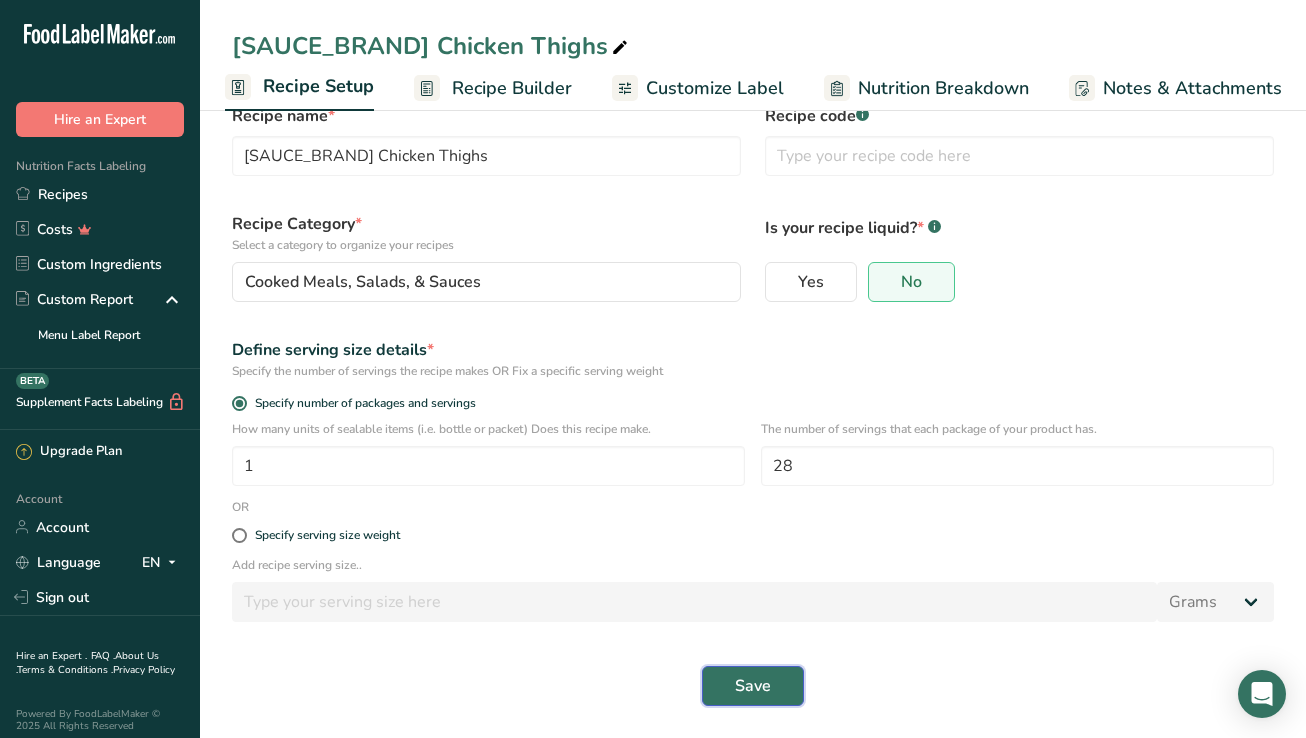 click on "Save" at bounding box center (753, 686) 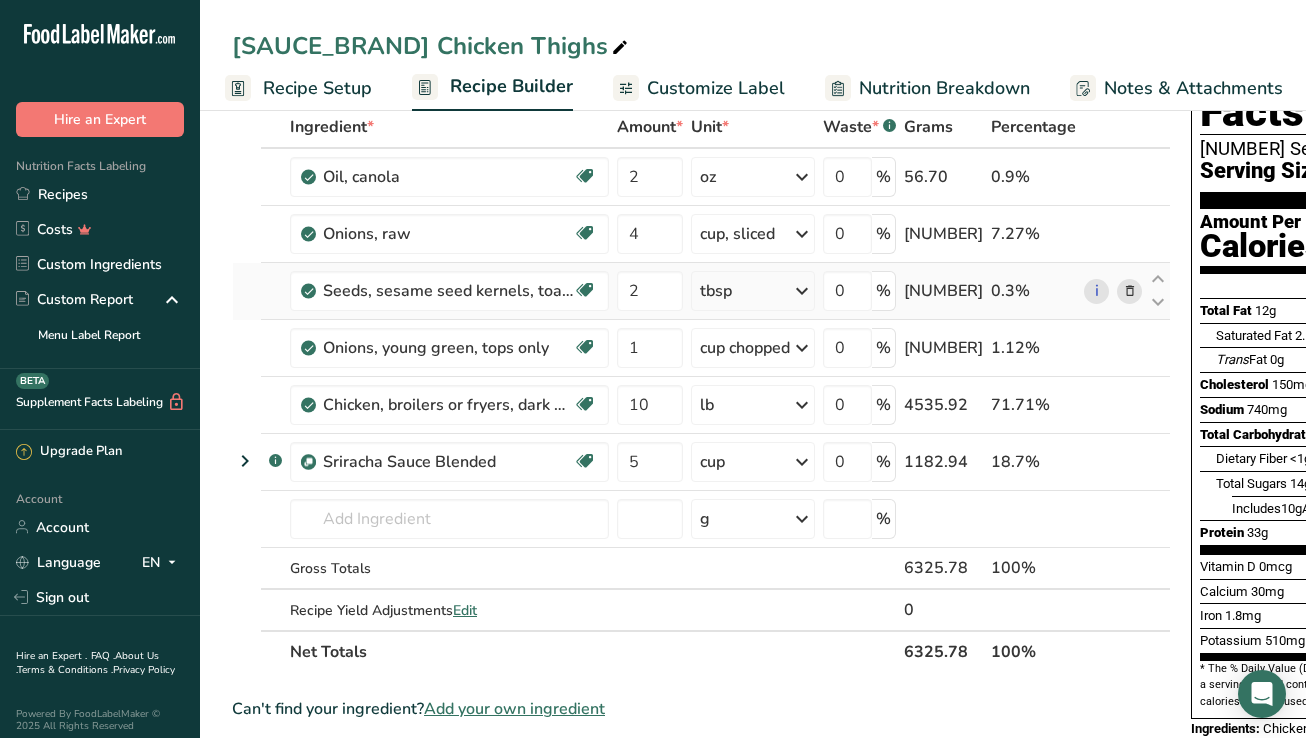 scroll, scrollTop: 111, scrollLeft: 0, axis: vertical 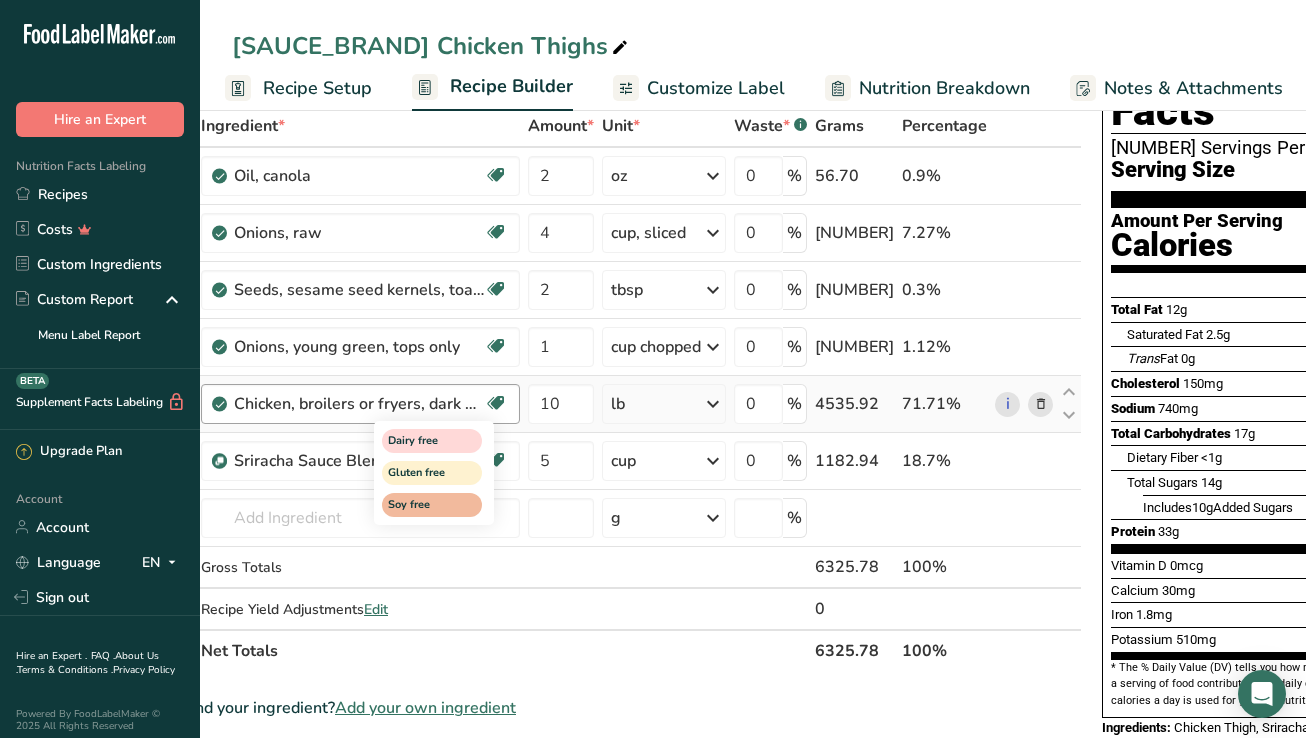 click on "Dairy free
Gluten free
Soy free" at bounding box center (470, 471) 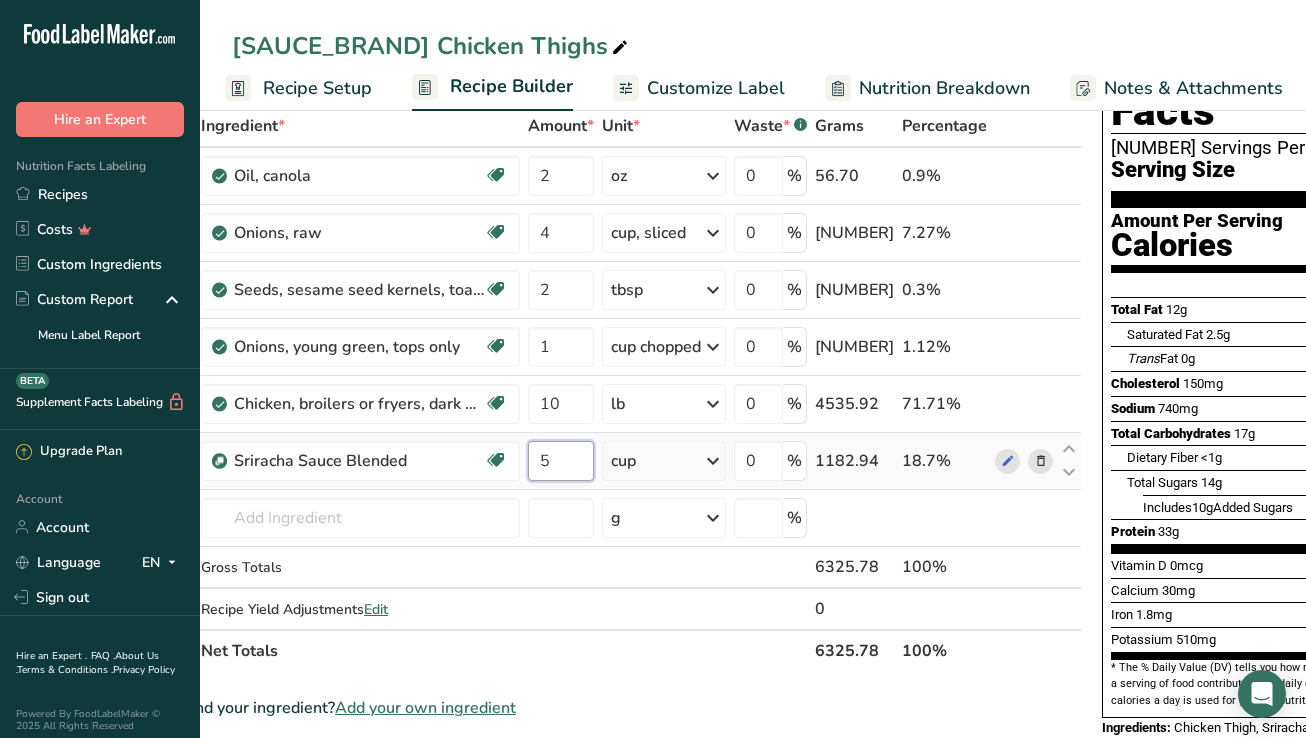 click on "5" at bounding box center (561, 461) 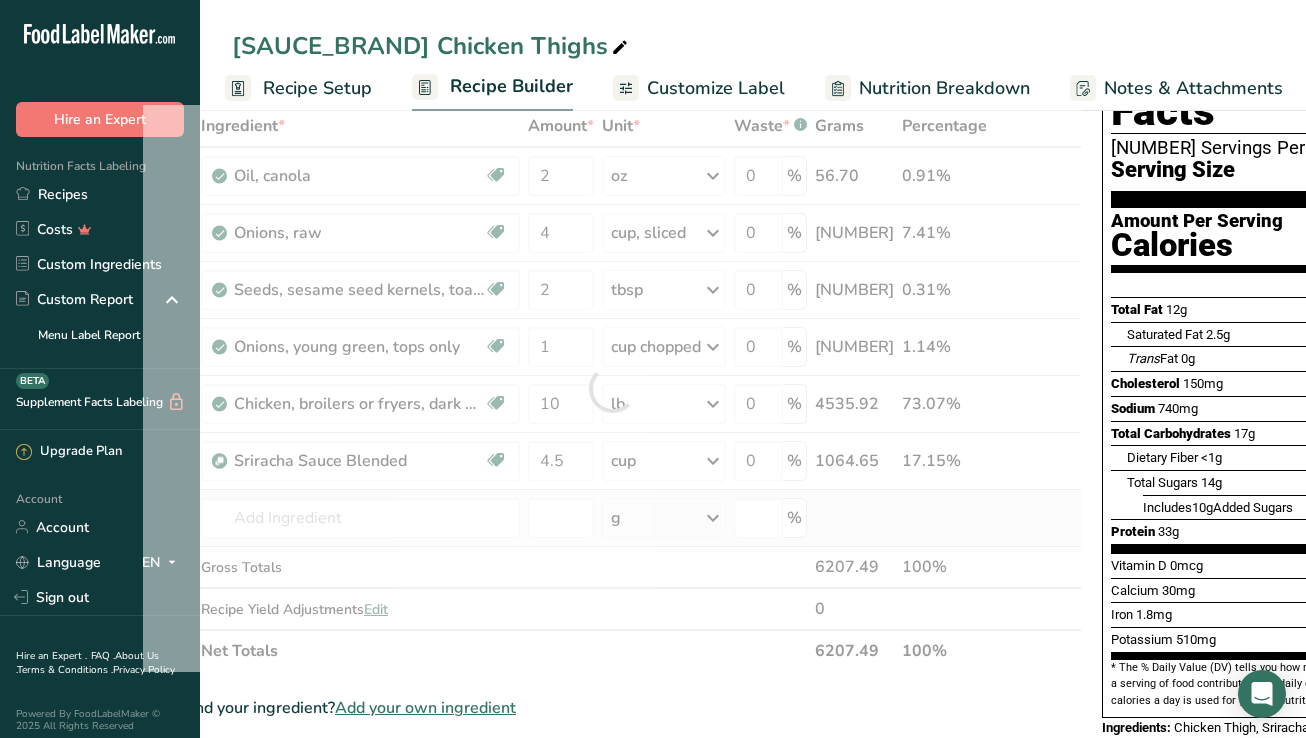click on "Ingredient *
Amount *
Unit *
Waste *   .a-a{fill:#347362;}.b-a{fill:#fff;}          Grams
Percentage
Oil, canola
Source of Omega 3
Dairy free
Gluten free
Vegan
Vegetarian
Soy free
2
oz
Portions
1 tbsp
1 cup
1 tsp
Weight Units
g
kg
mg
See more
Volume Units
l
Volume units require a density conversion. If you know your ingredient's density enter it below. Otherwise, click on "RIA" our AI Regulatory bot - she will be able to help you
lb/ft3
g/cm3
Confirm
mL" at bounding box center [612, 388] 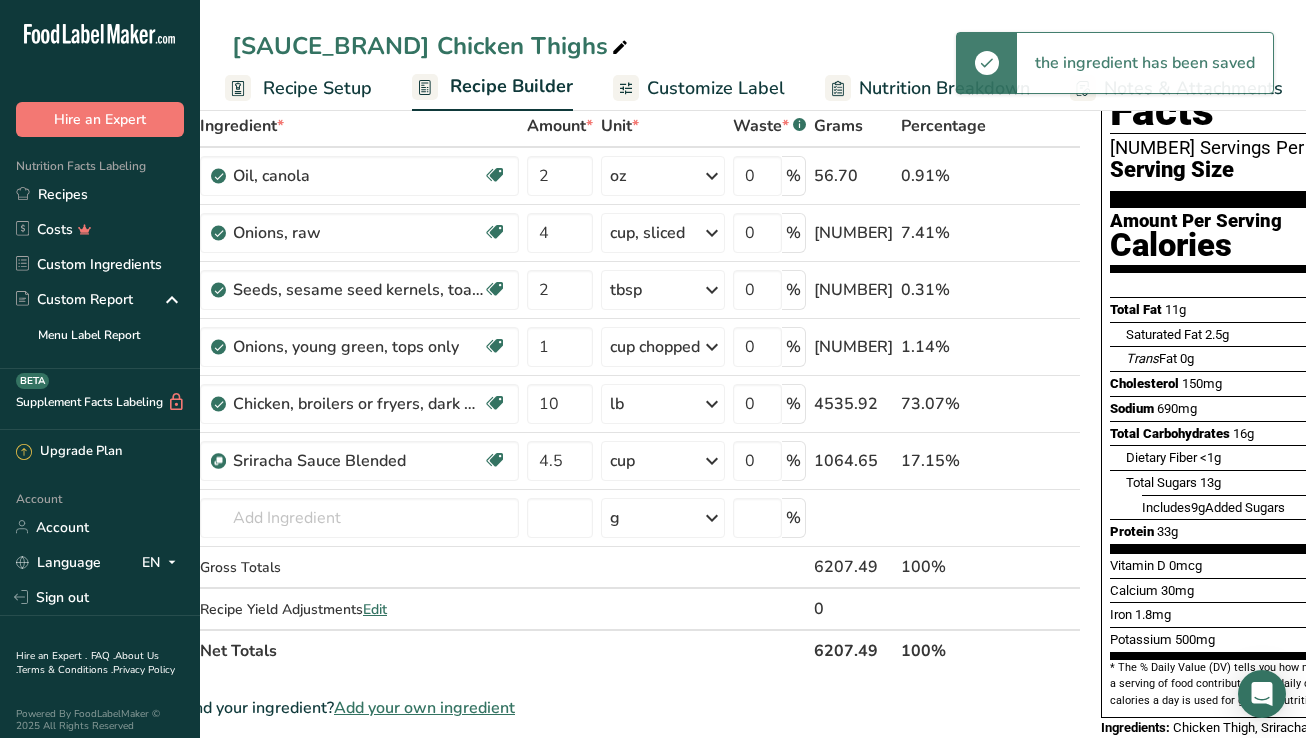 scroll, scrollTop: 0, scrollLeft: 92, axis: horizontal 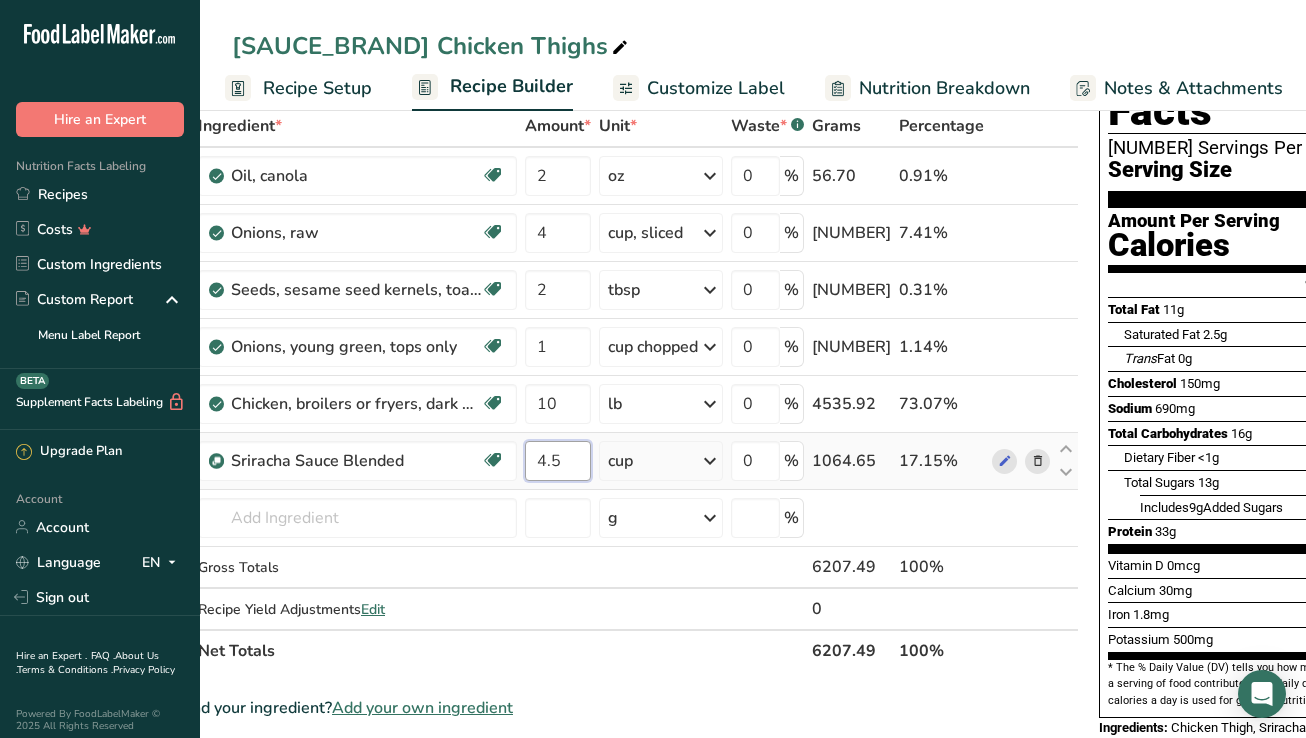 click on "4.5" at bounding box center (558, 461) 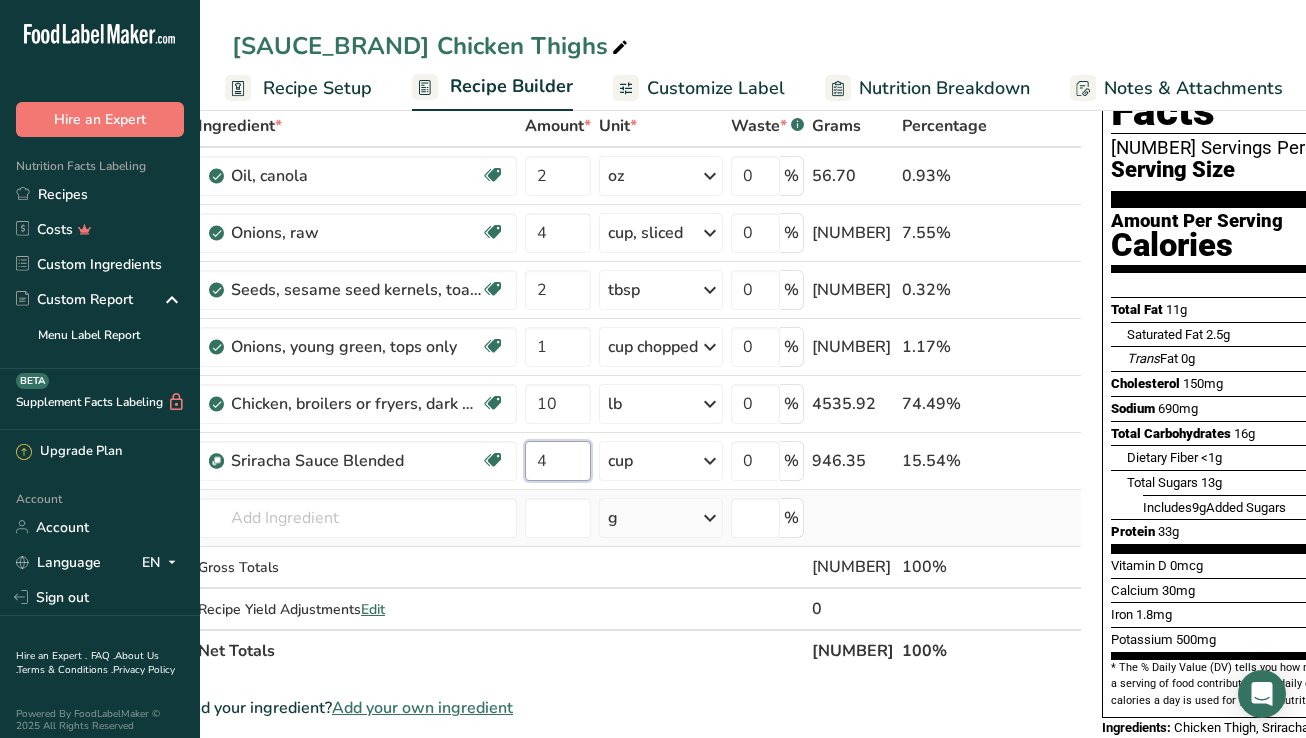 type on "4" 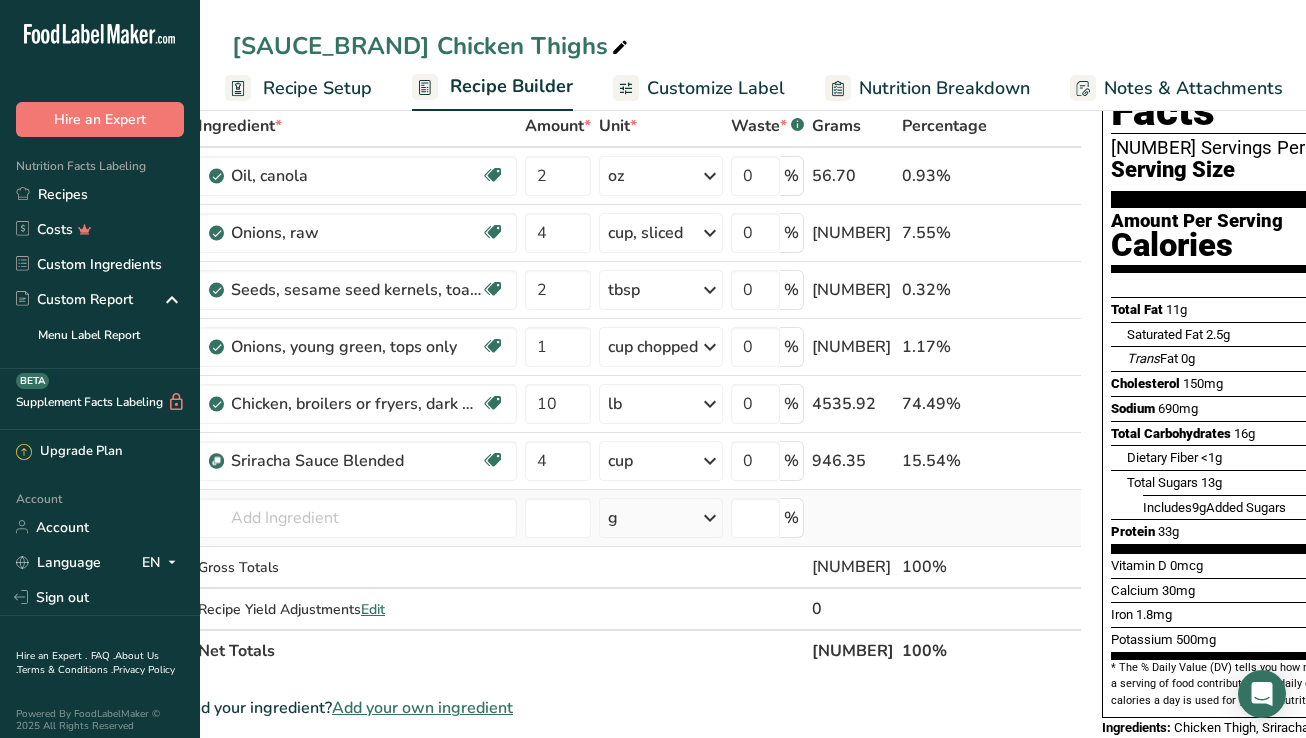 click on "Ingredient *
Amount *
Unit *
Waste *   .a-a{fill:#347362;}.b-a{fill:#fff;}          Grams
Percentage
Oil, canola
Source of Omega 3
Dairy free
Gluten free
Vegan
Vegetarian
Soy free
2
oz
Portions
1 tbsp
1 cup
1 tsp
Weight Units
g
kg
mg
See more
Volume Units
l
Volume units require a density conversion. If you know your ingredient's density enter it below. Otherwise, click on "RIA" our AI Regulatory bot - she will be able to help you
lb/ft3
g/cm3
Confirm
mL" at bounding box center (611, 388) 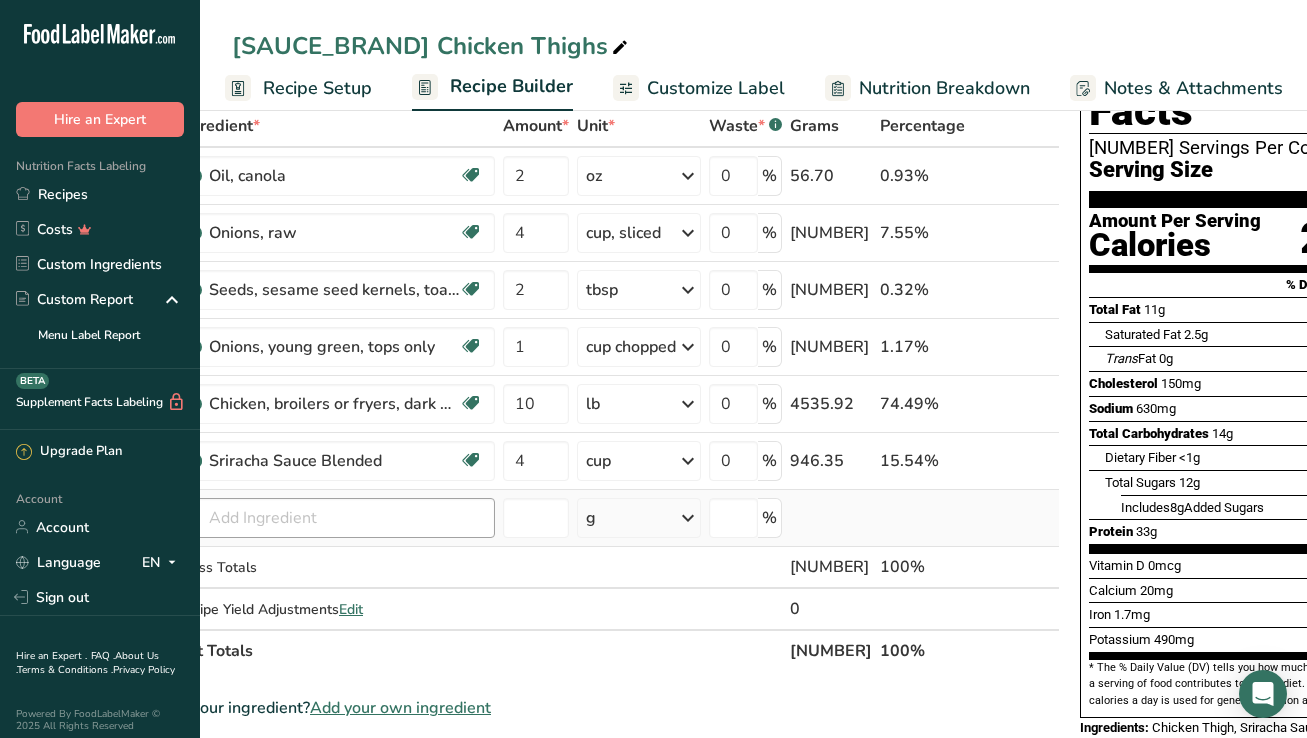scroll, scrollTop: 0, scrollLeft: 181, axis: horizontal 